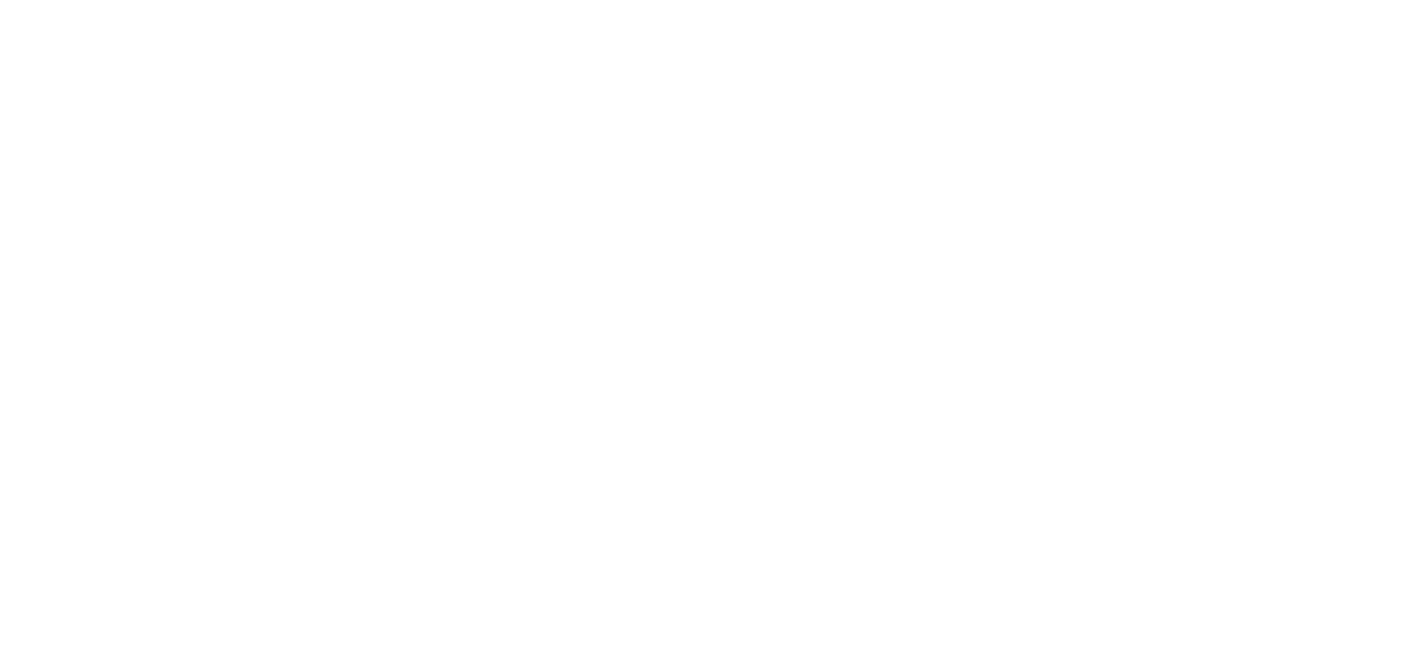 scroll, scrollTop: 0, scrollLeft: 0, axis: both 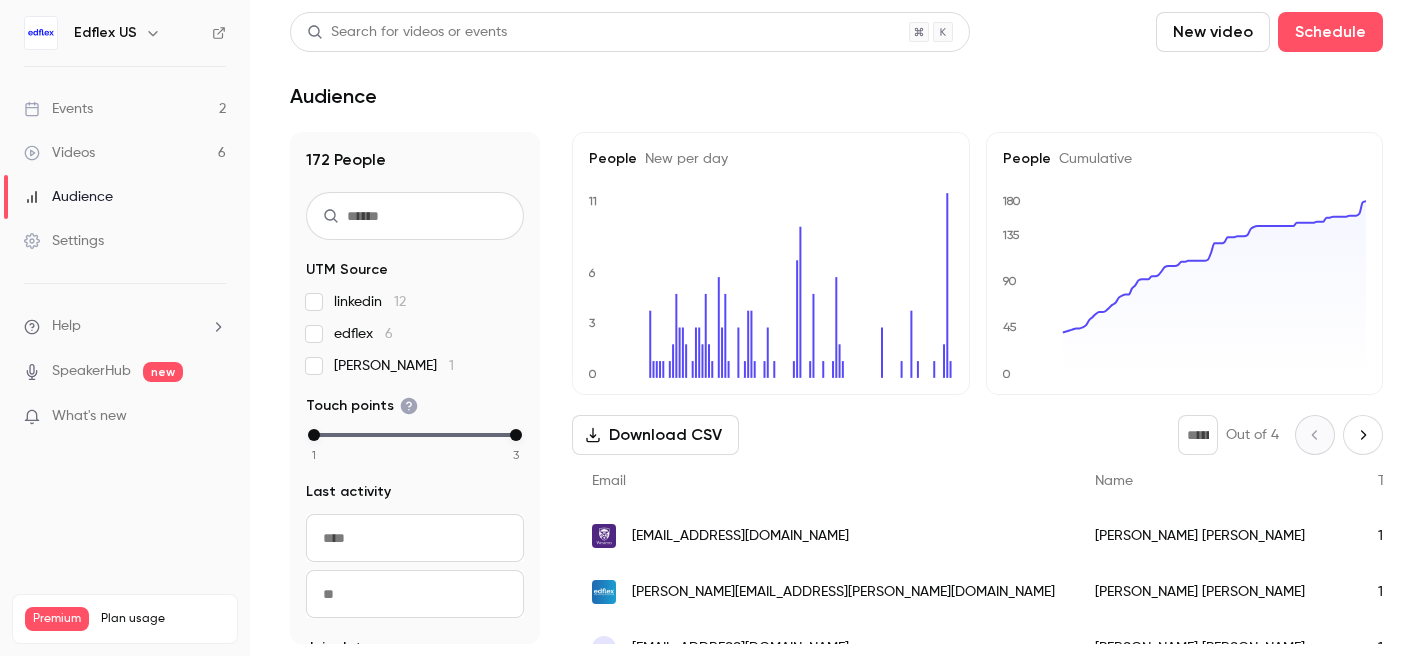 click on "Events 2" at bounding box center (125, 109) 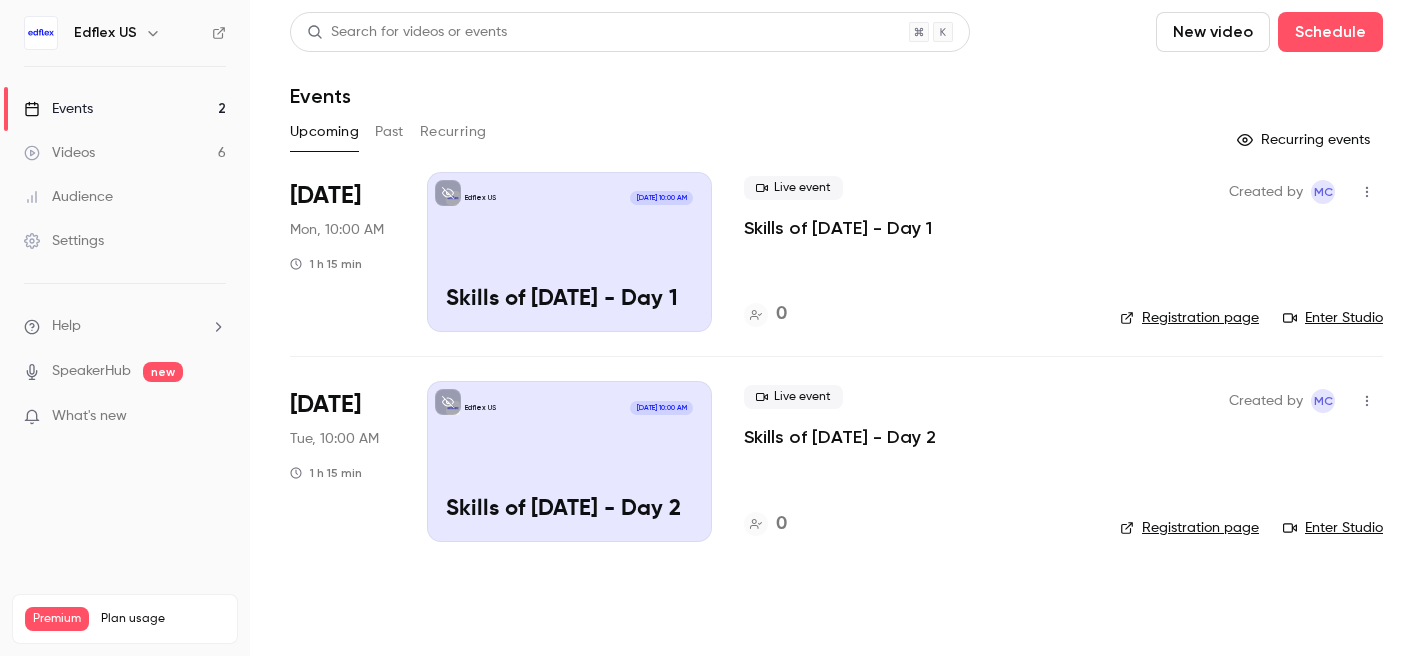 click 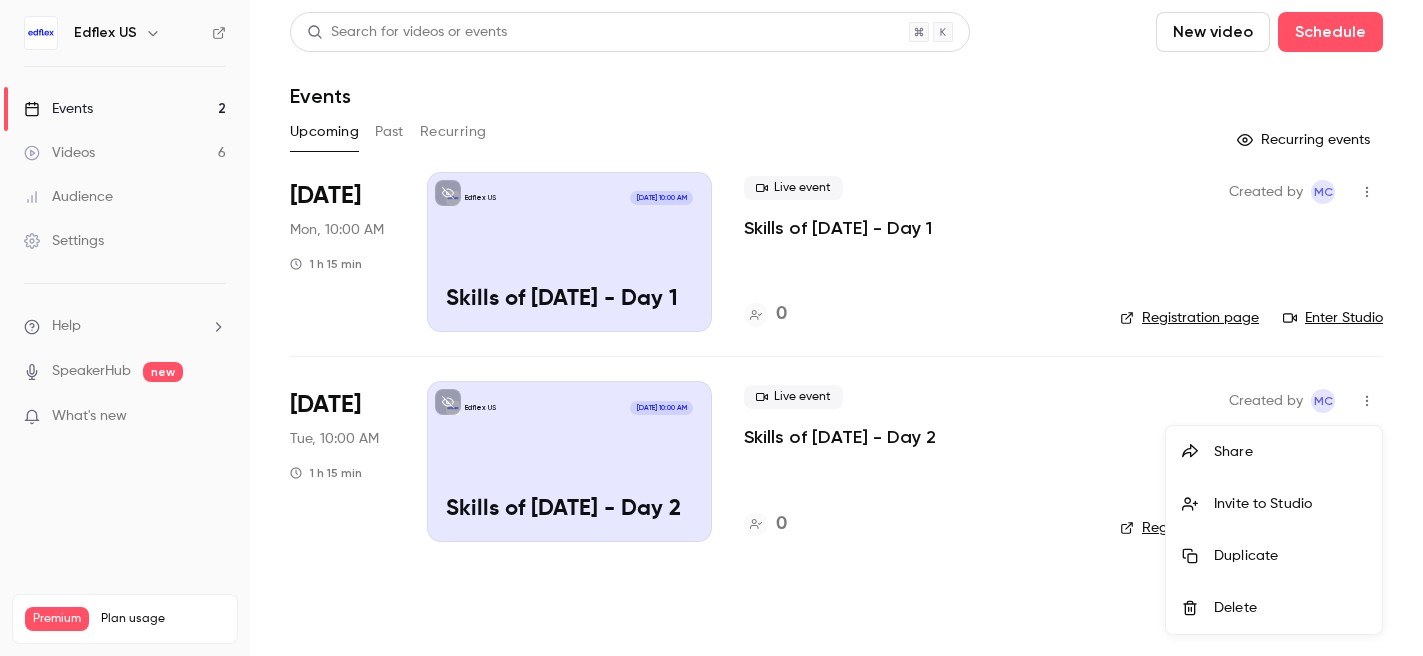click at bounding box center (711, 328) 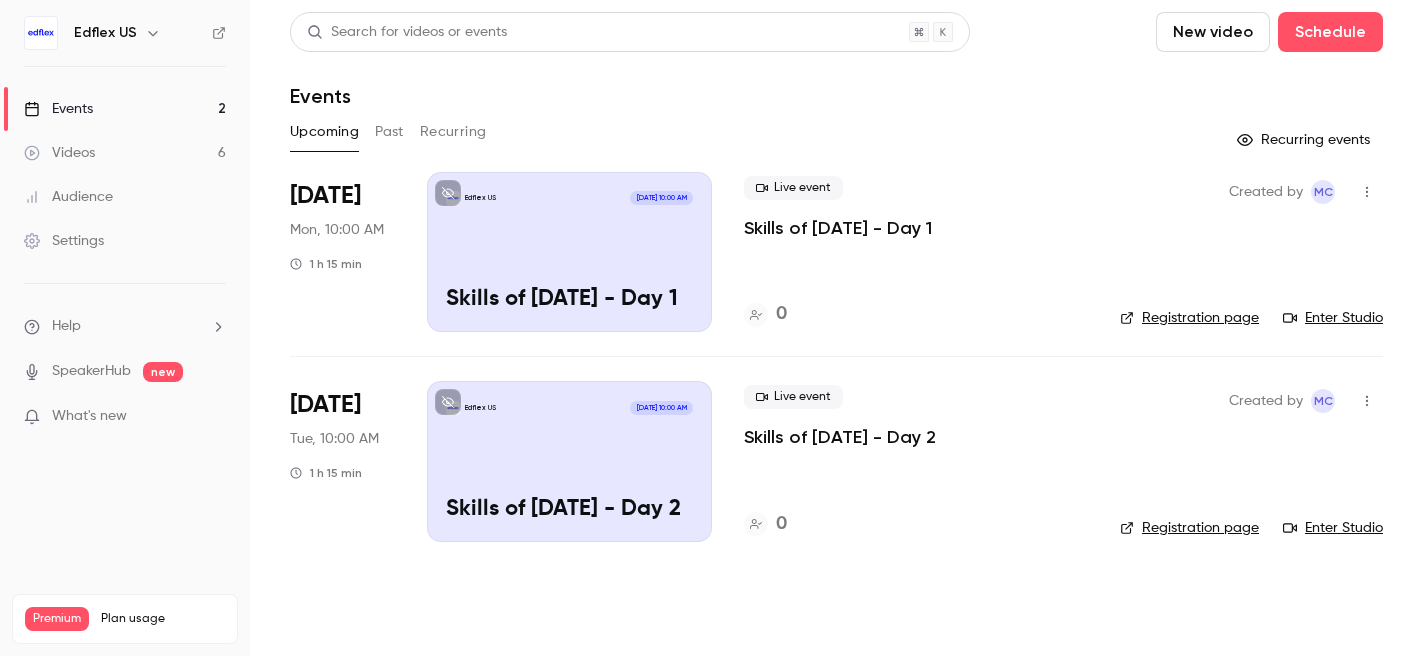 click 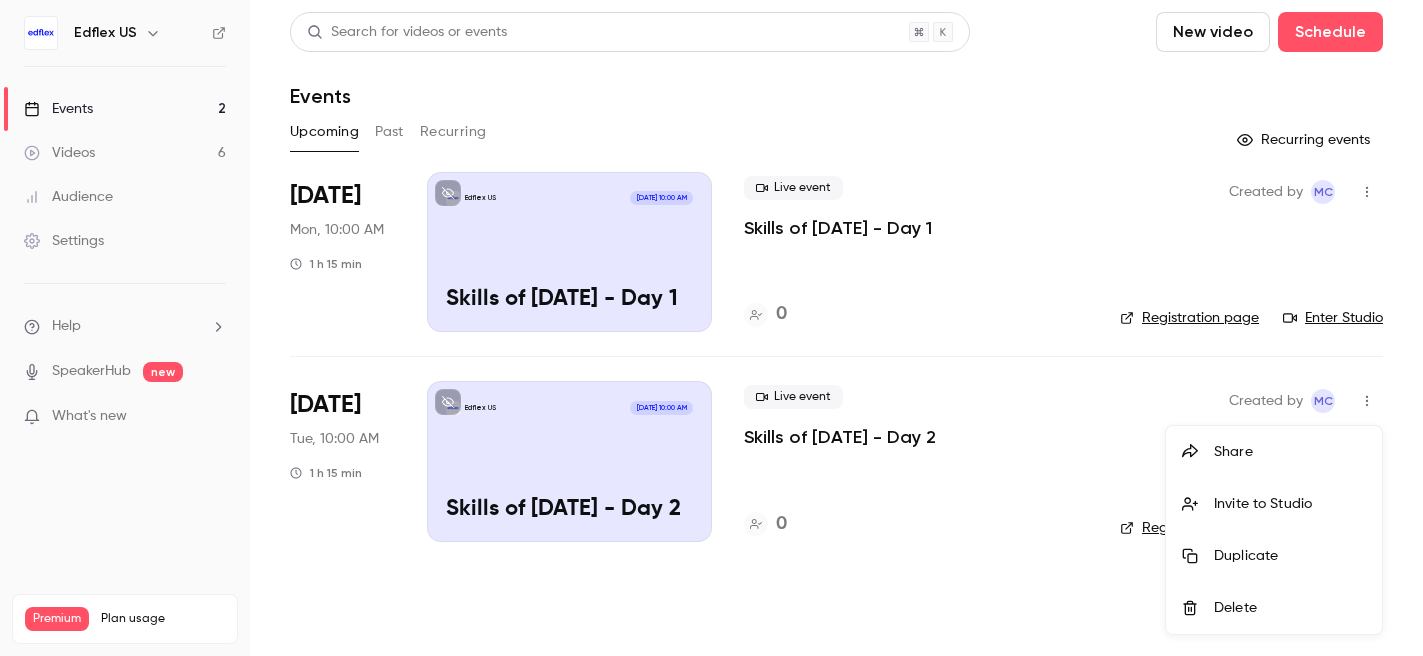 click at bounding box center [711, 328] 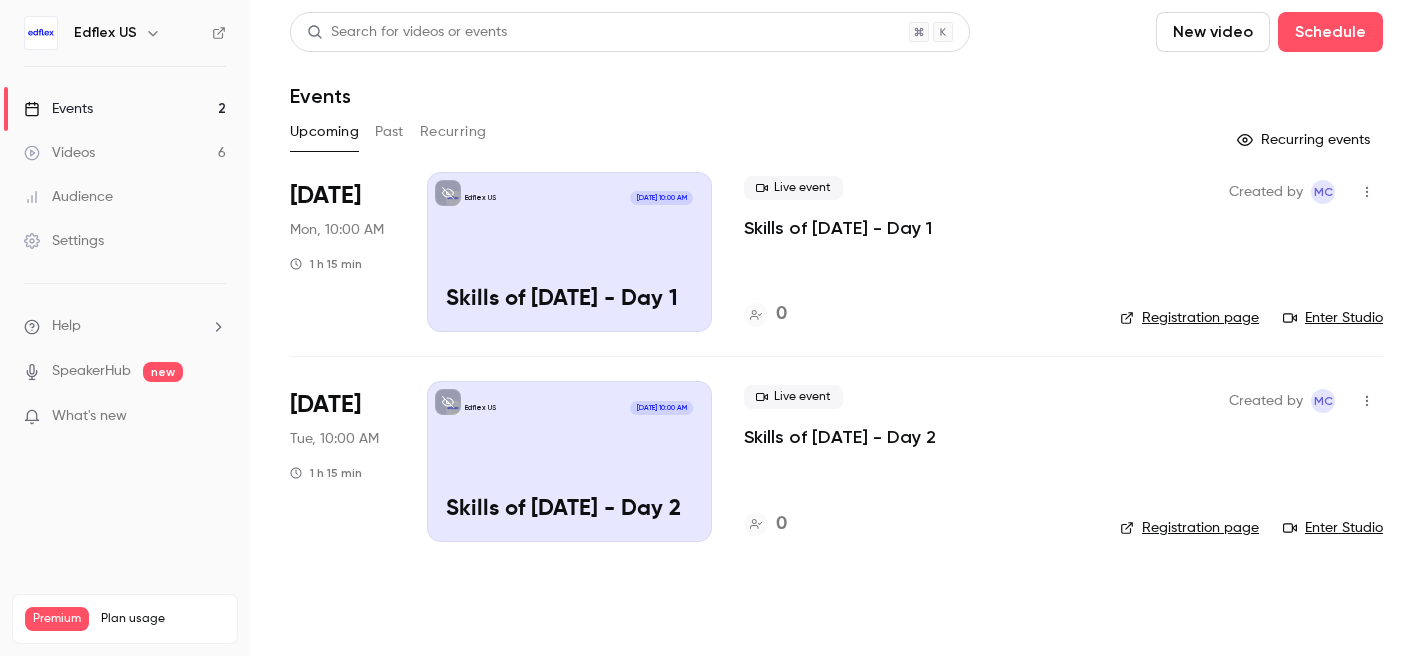 click on "Edflex US [DATE] 10:00 AM Skills of [DATE] - Day 2" at bounding box center (569, 461) 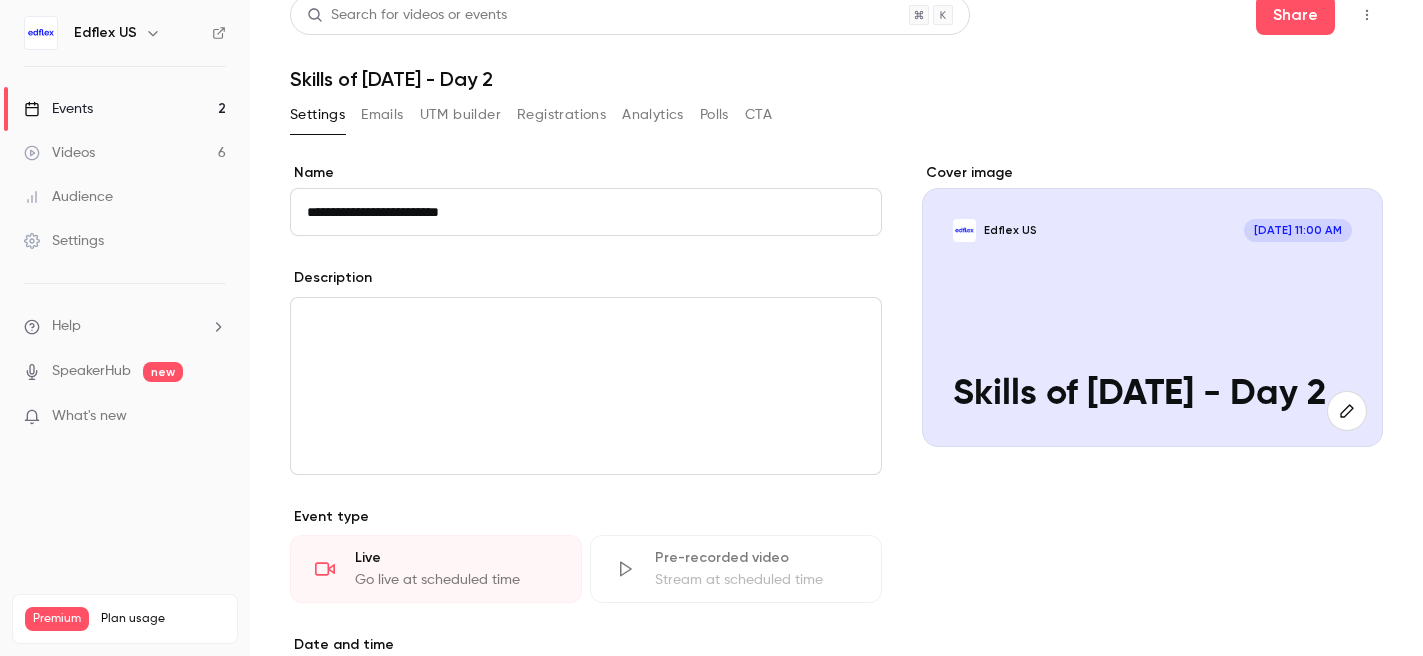 scroll, scrollTop: 0, scrollLeft: 0, axis: both 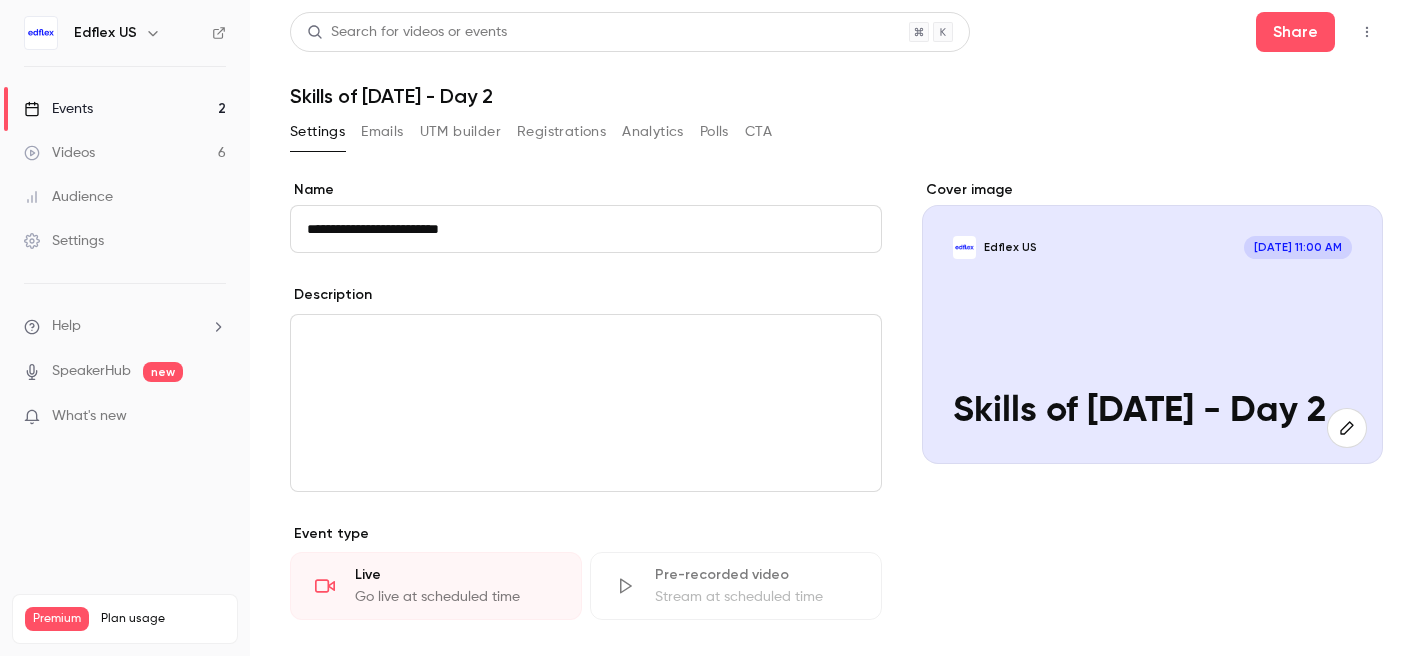 click 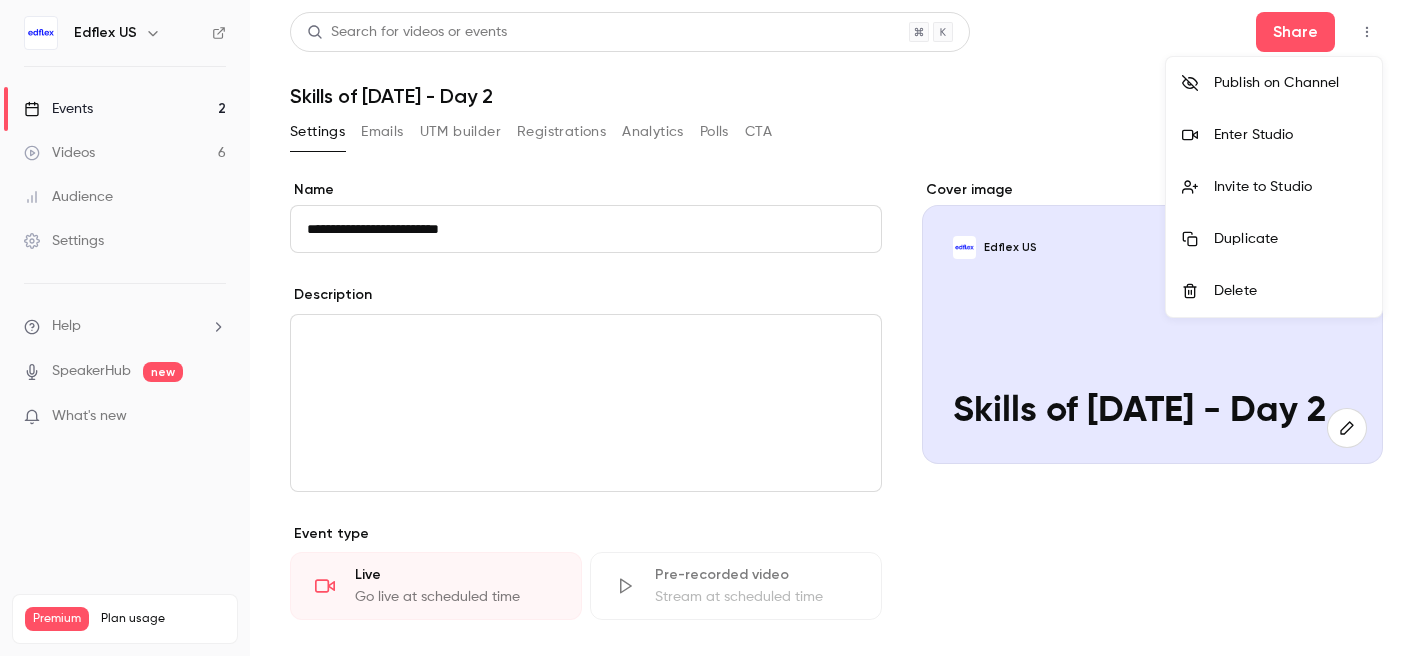 click on "Invite to Studio" at bounding box center [1290, 187] 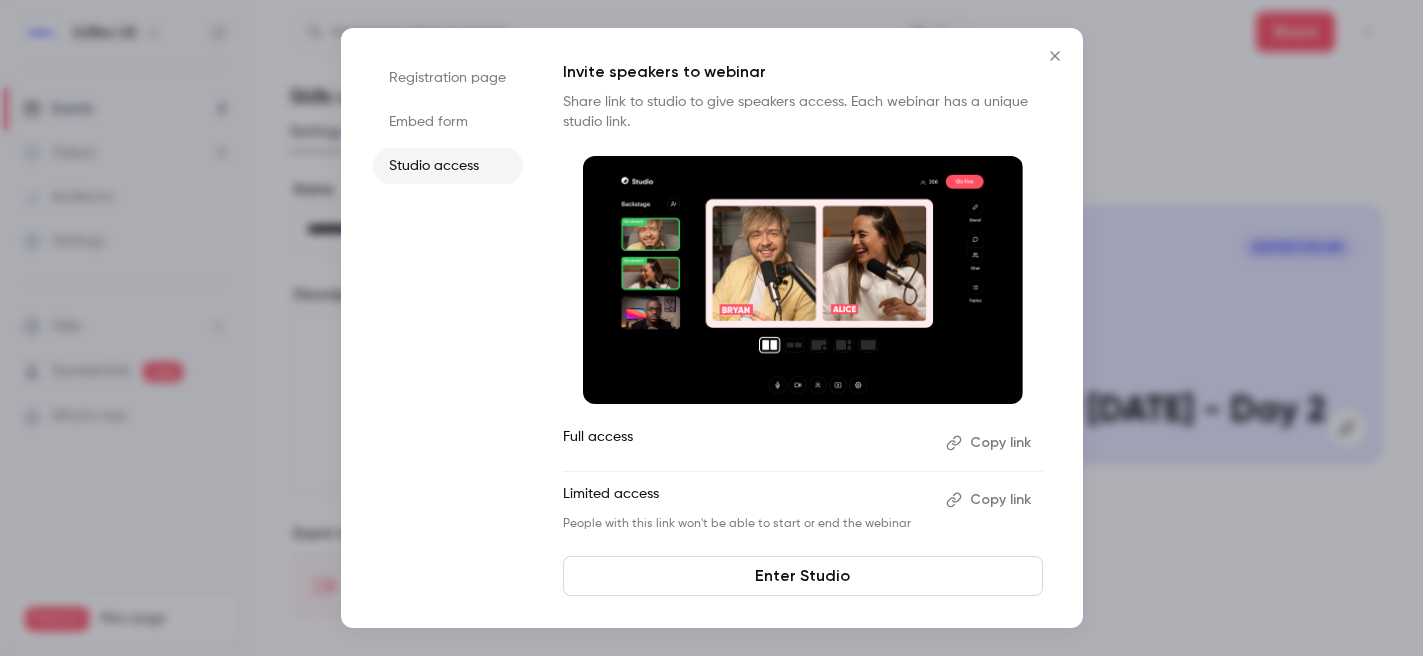 click on "Copy link" at bounding box center [990, 443] 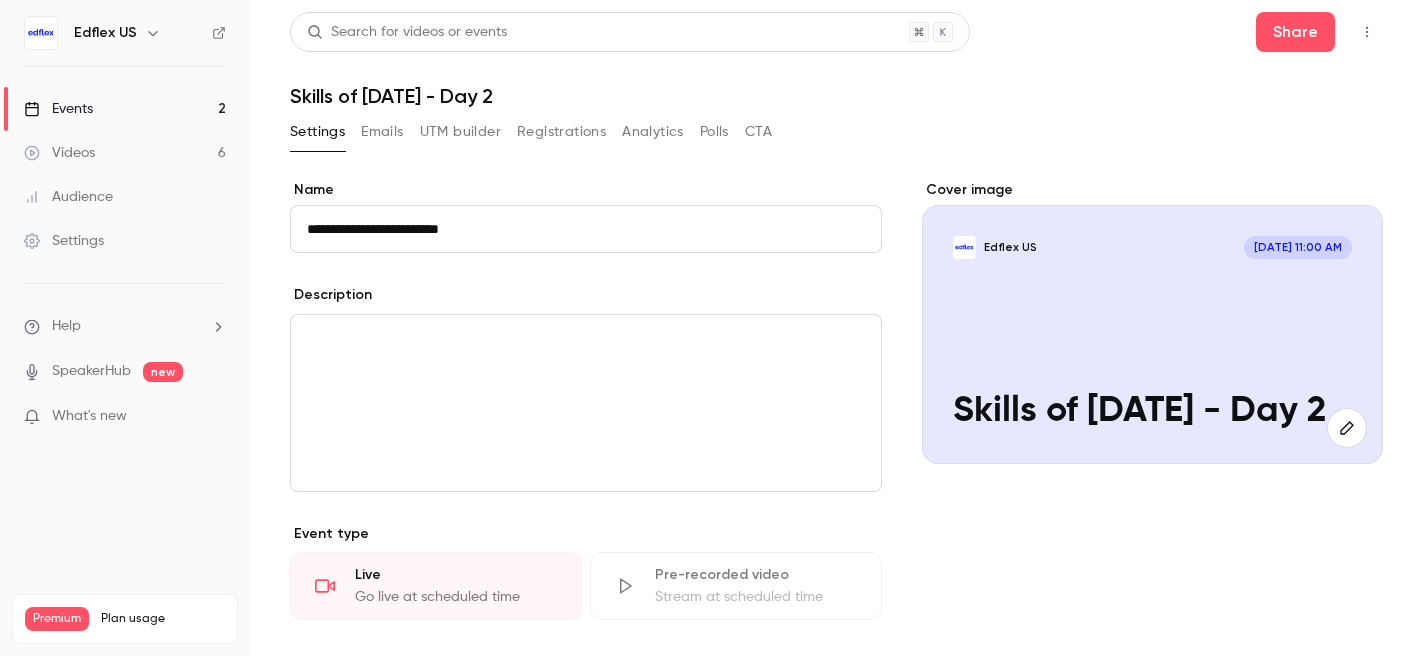 click on "Events" at bounding box center [58, 109] 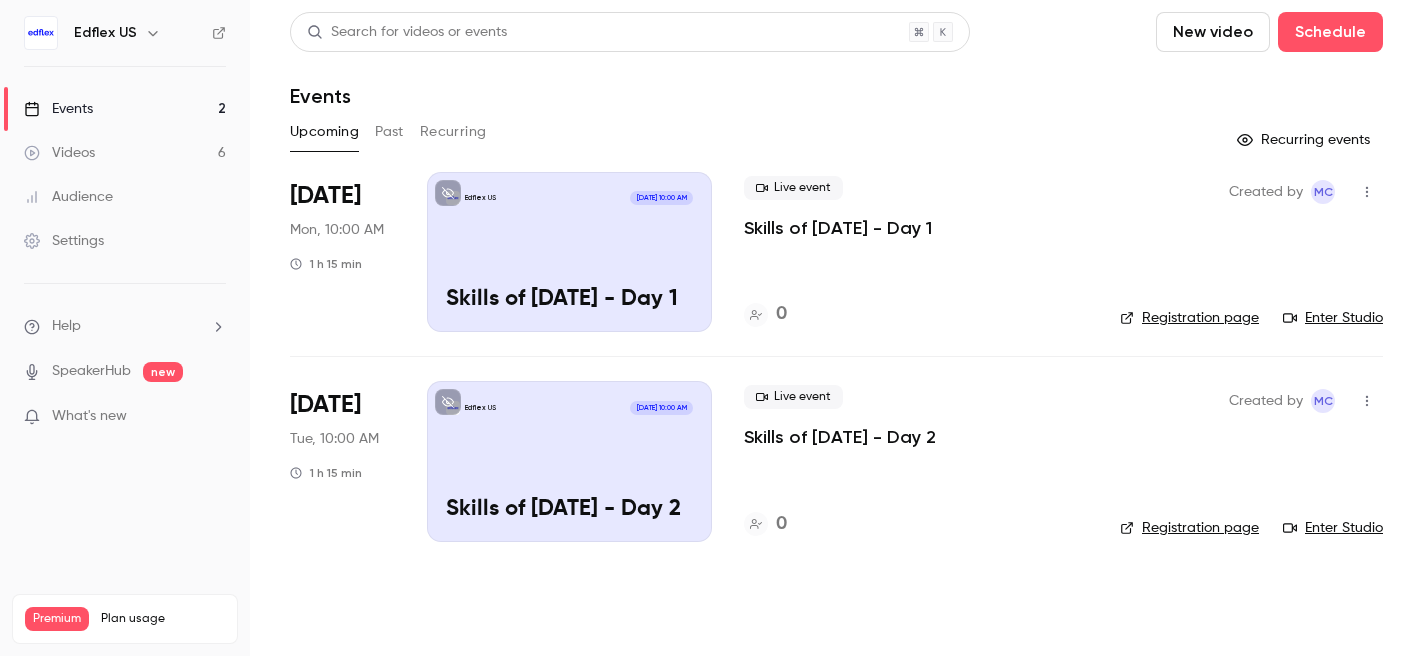 click on "Edflex US [DATE] 10:00 AM Skills of [DATE] - Day 1" at bounding box center [569, 252] 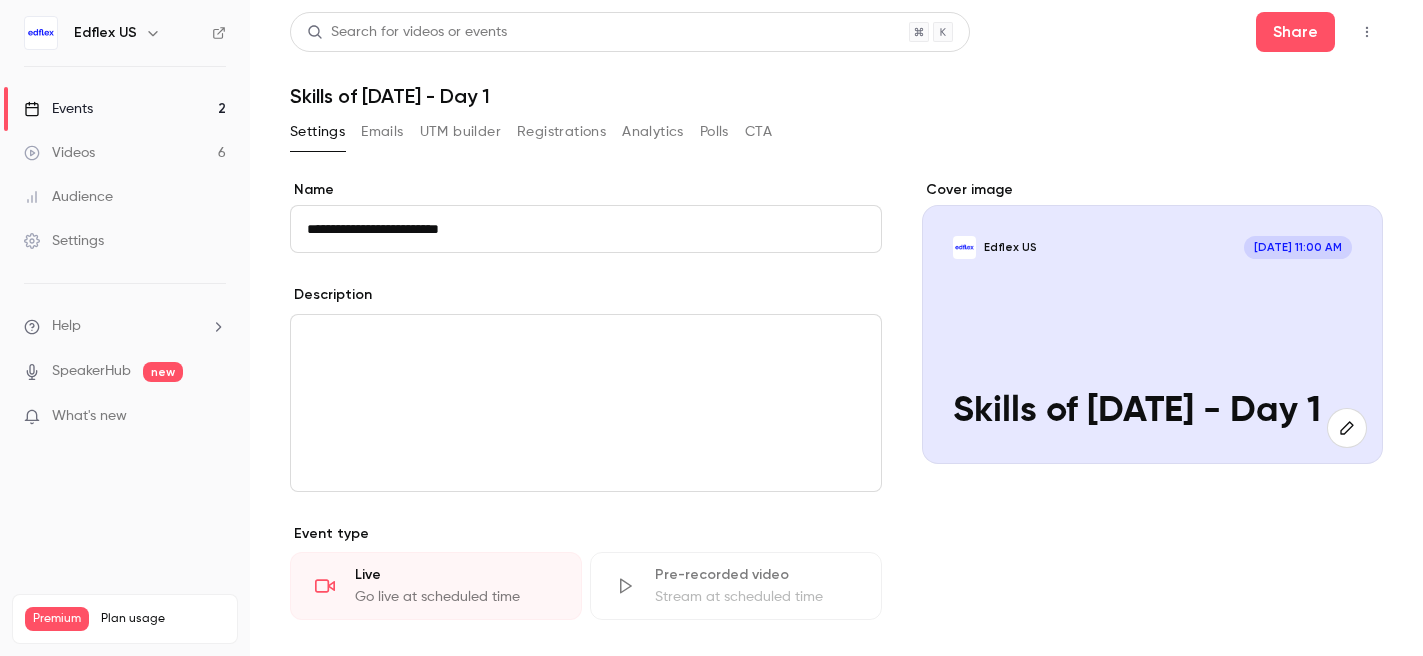 click 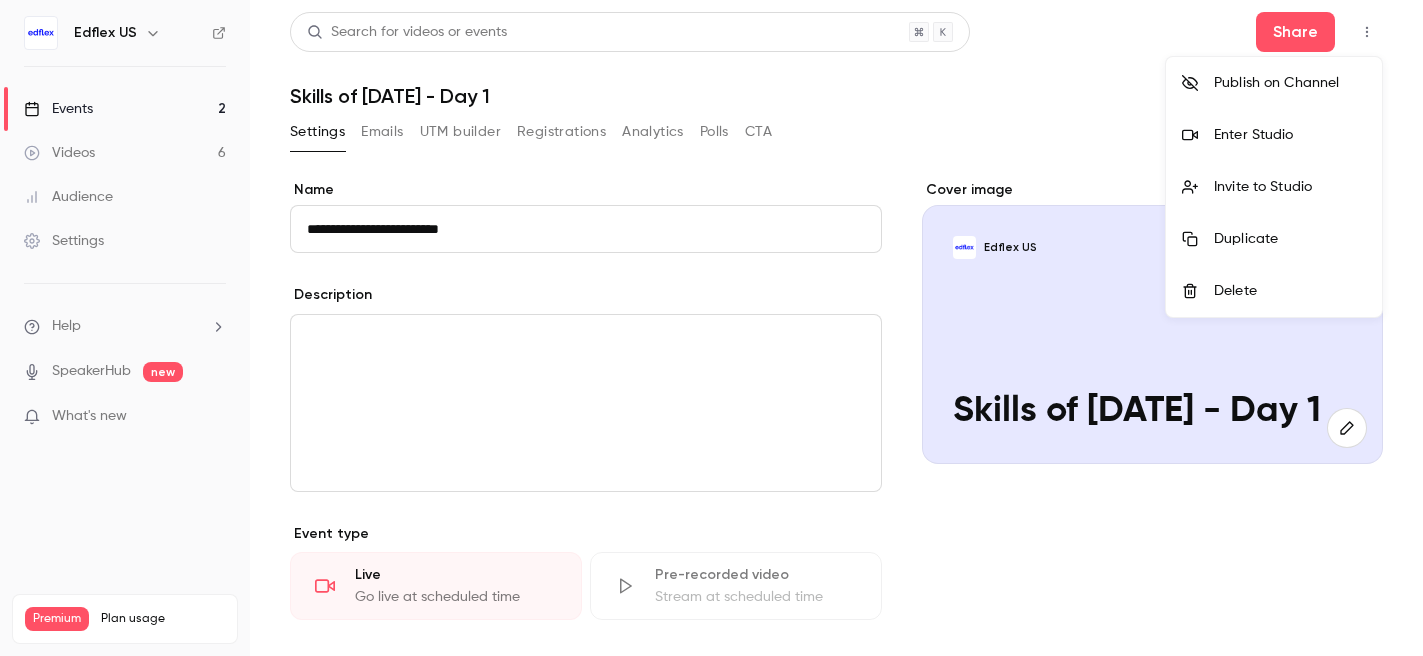 click on "Invite to Studio" at bounding box center [1290, 187] 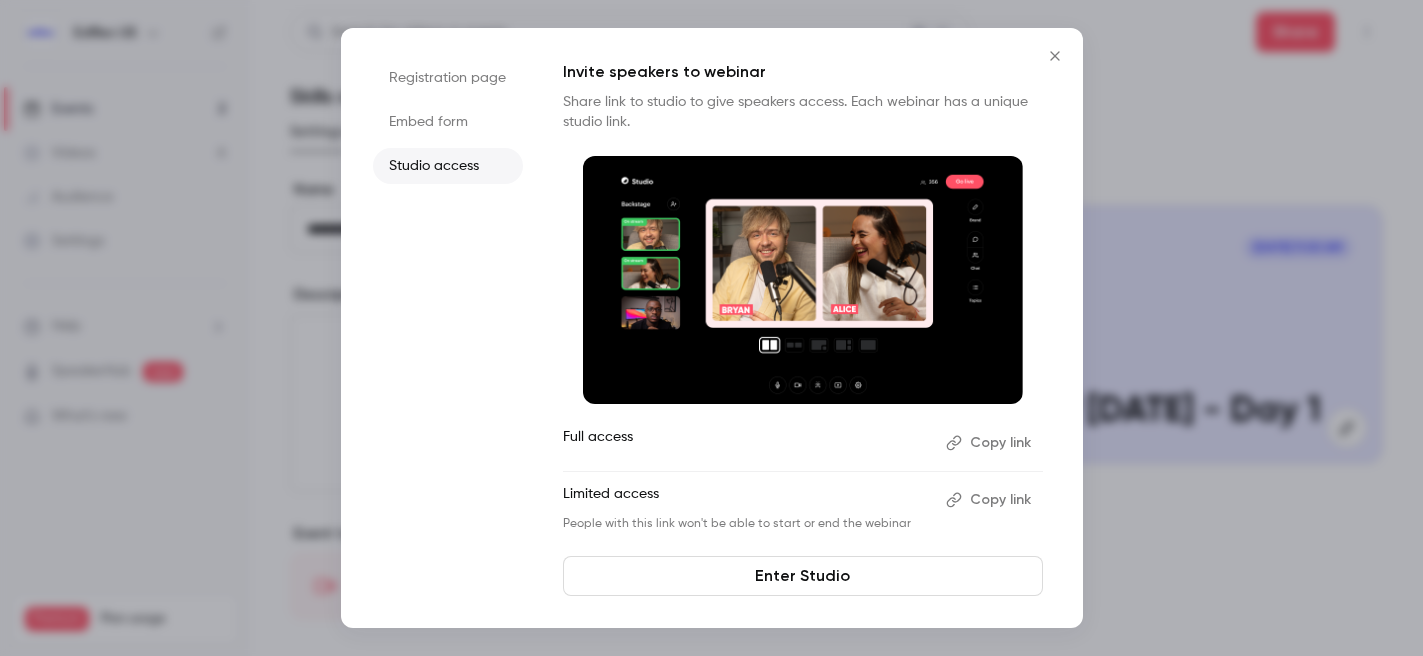click on "Copy link" at bounding box center [990, 443] 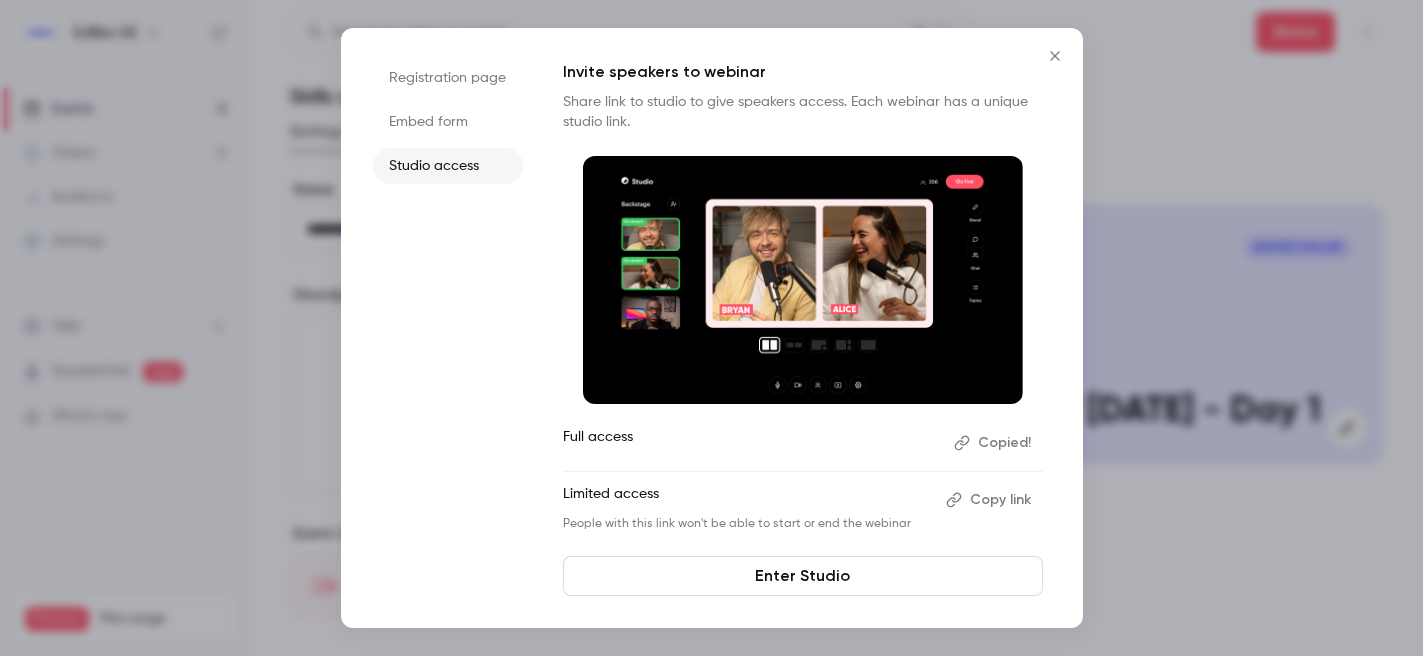 click 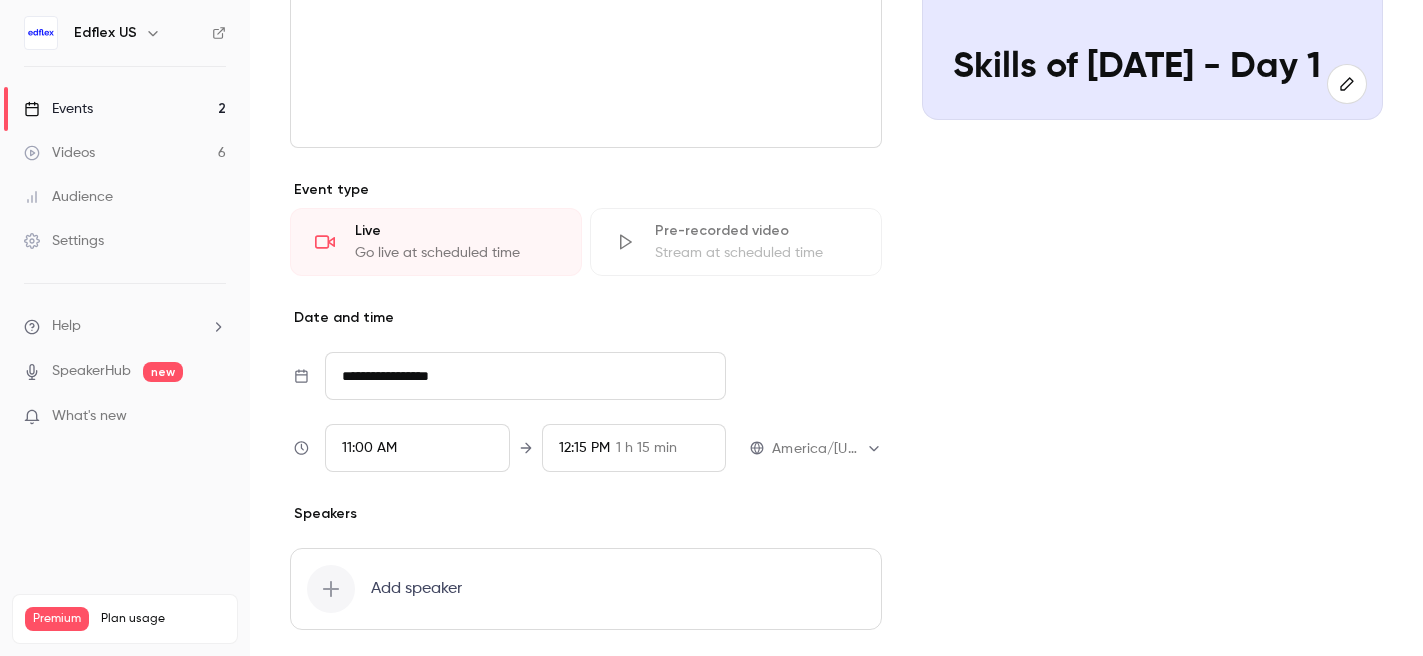 scroll, scrollTop: 486, scrollLeft: 0, axis: vertical 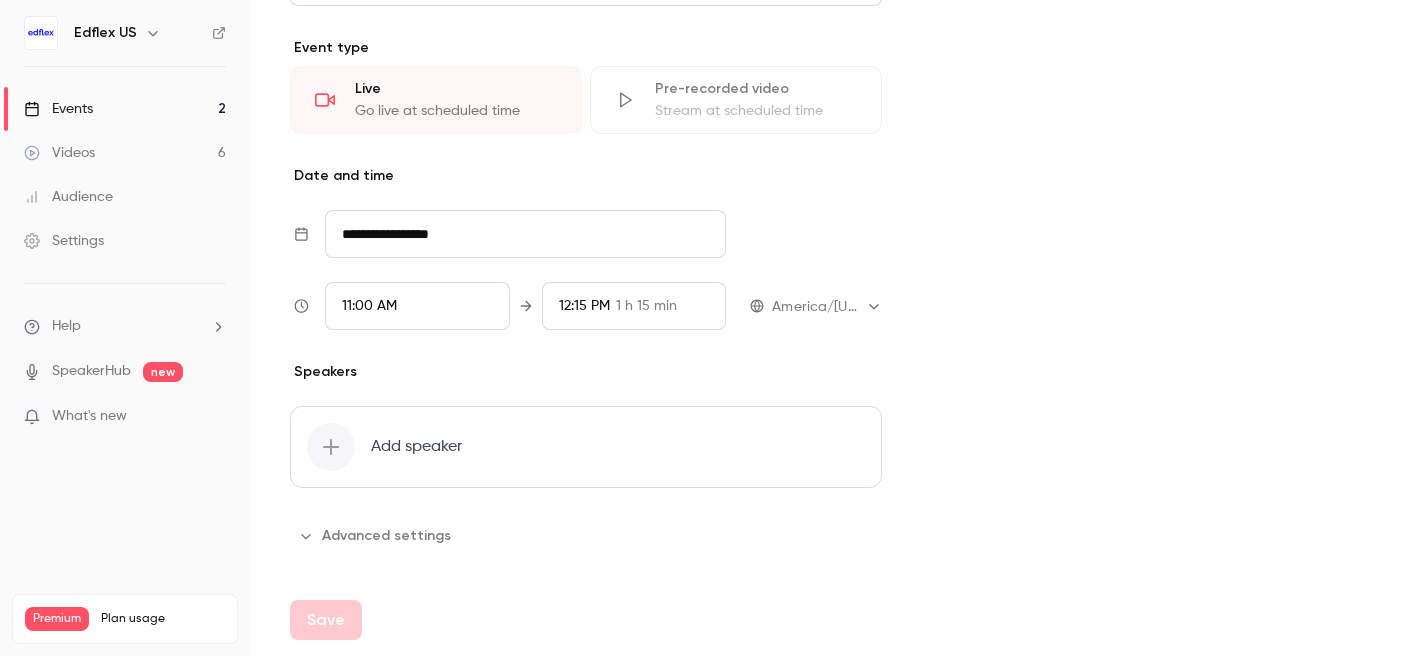click on "Add speaker" at bounding box center (416, 447) 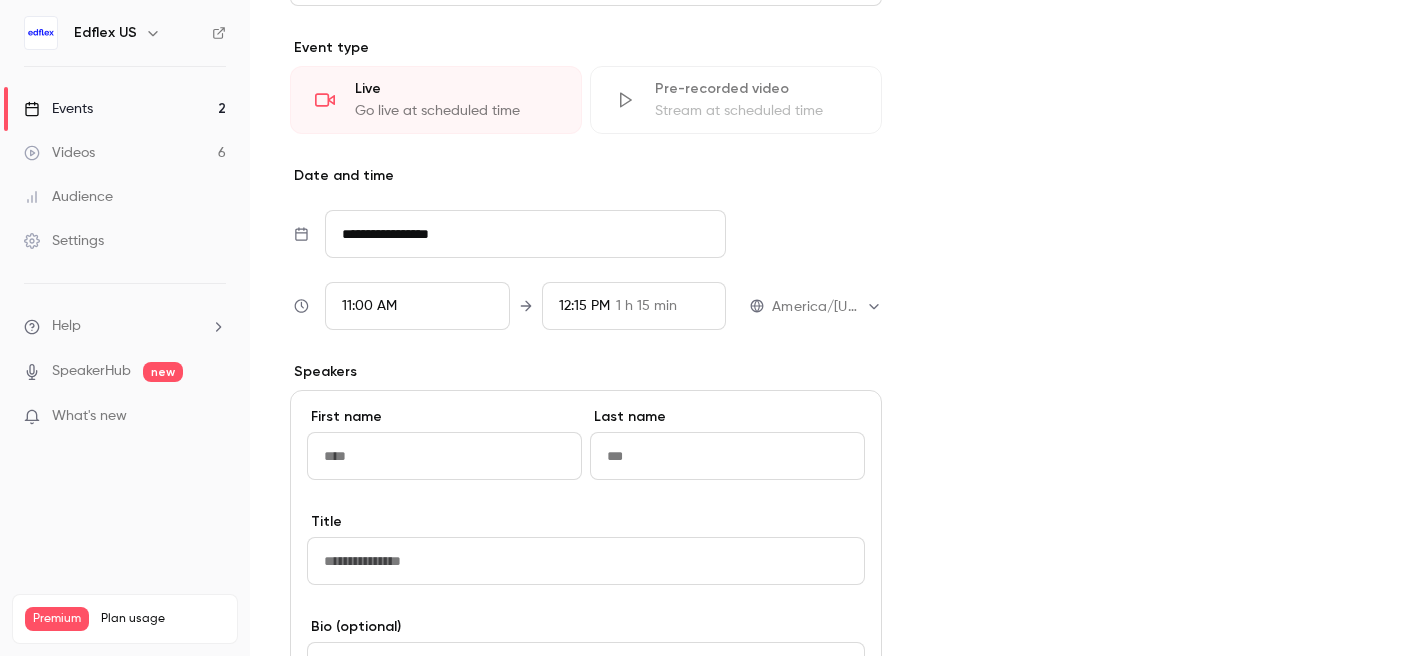 click on "Cover image Edflex US [DATE] 11:00 AM Skills of [DATE] - Day 1" at bounding box center (1152, 392) 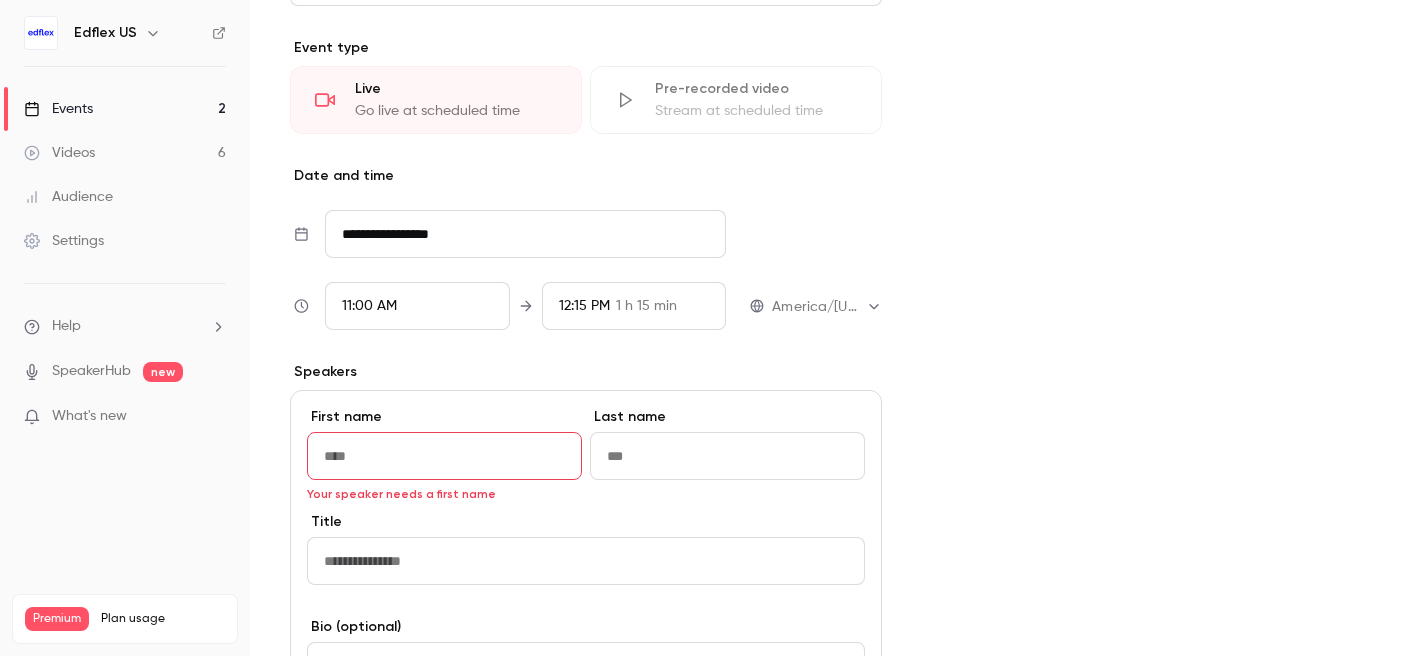 click on "12:15 PM" at bounding box center [584, 306] 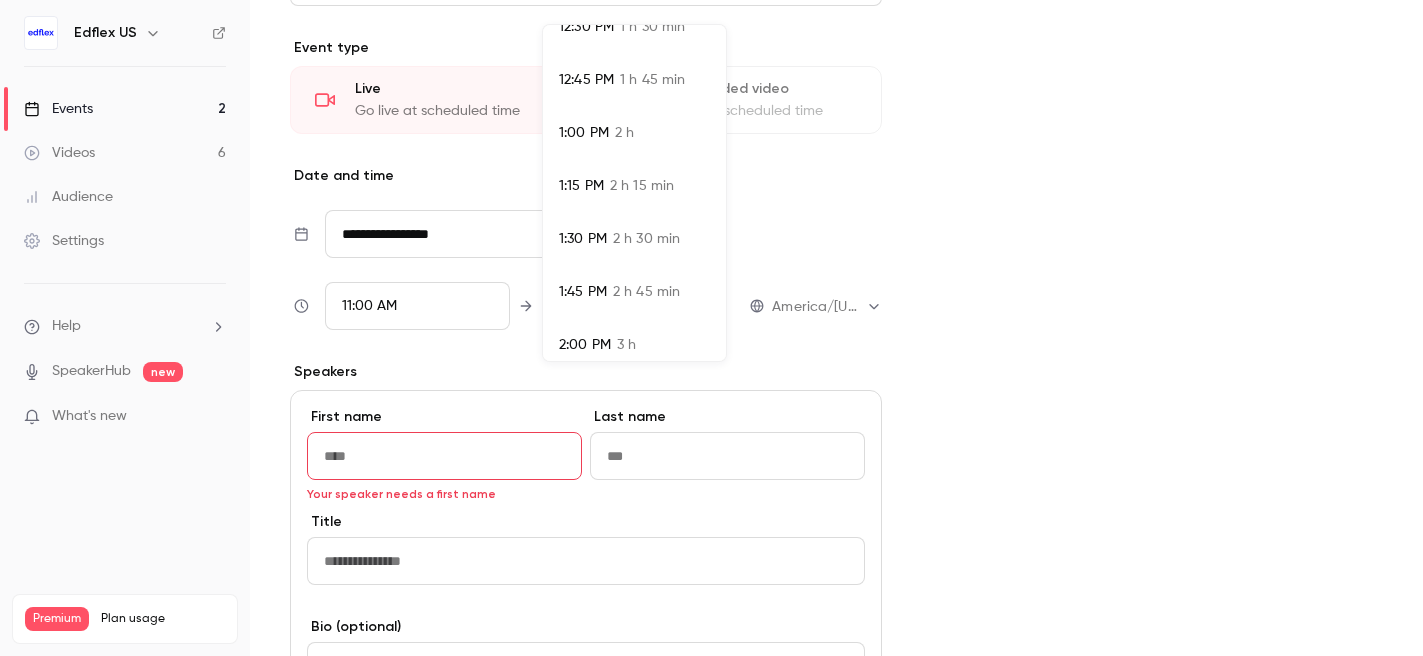 scroll, scrollTop: 344, scrollLeft: 0, axis: vertical 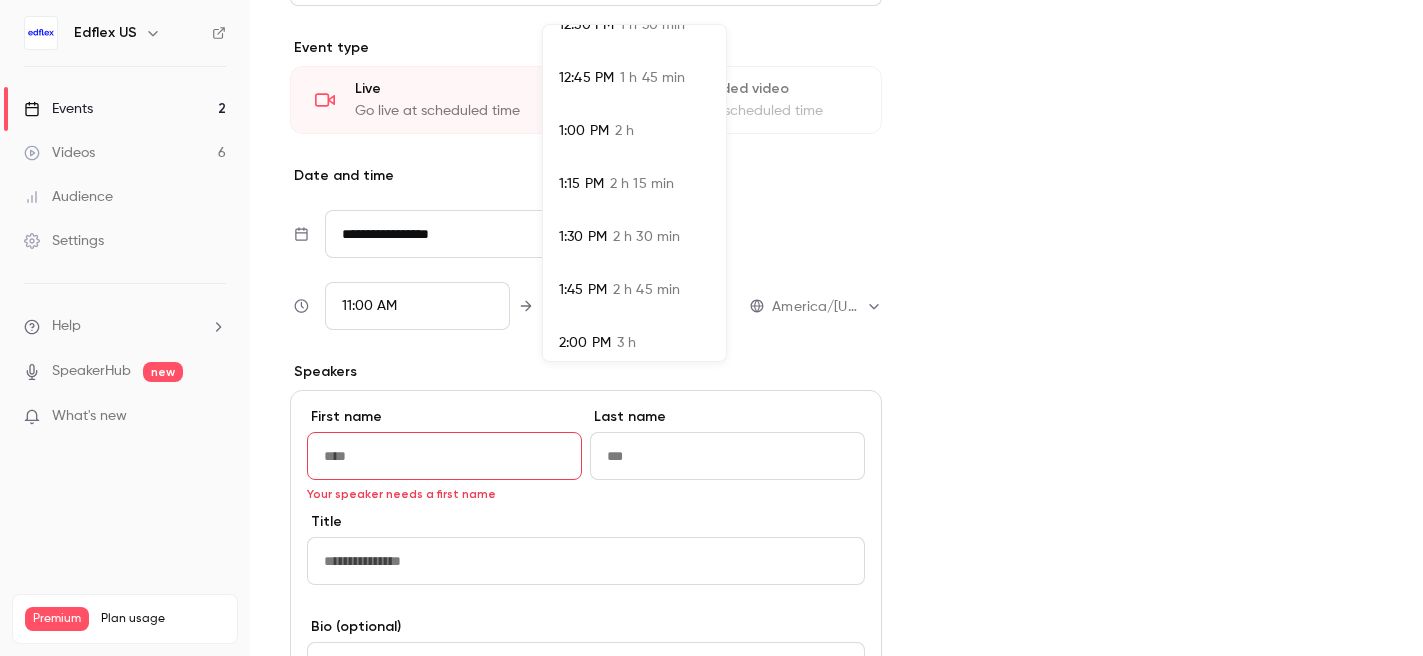 click on "2:00 PM" at bounding box center (585, 343) 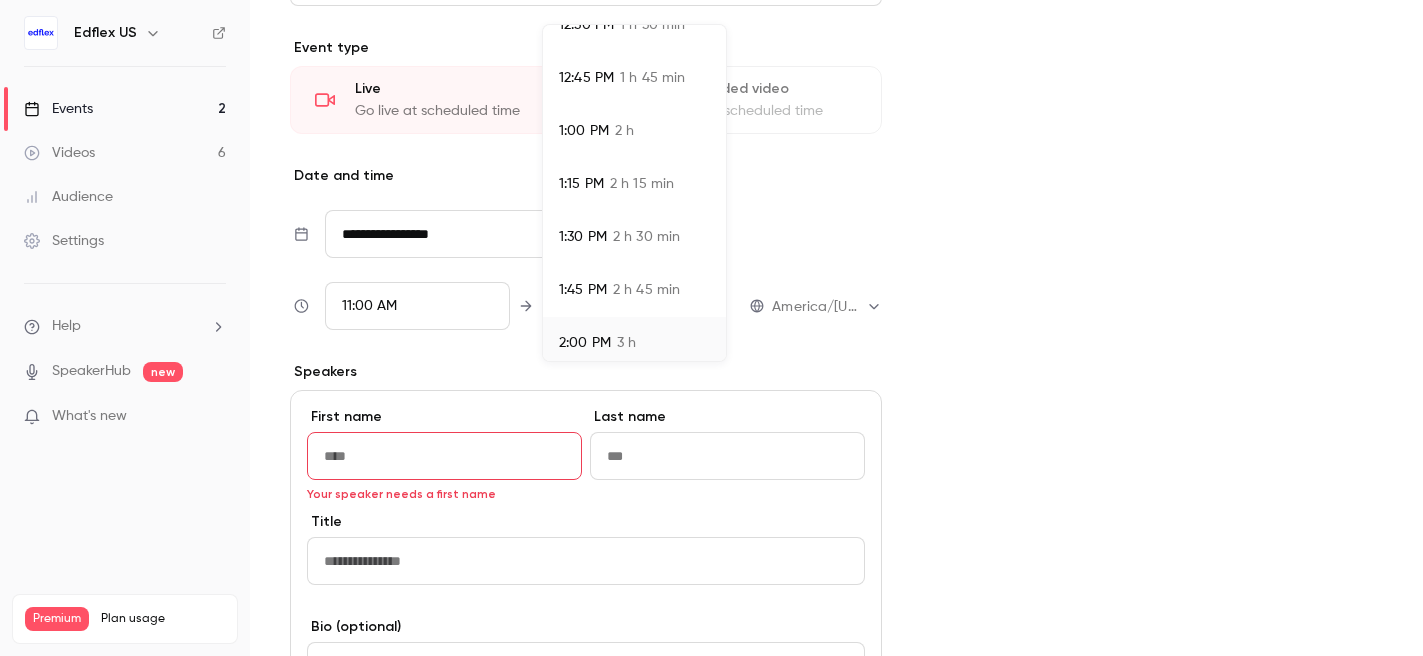 click at bounding box center [711, 328] 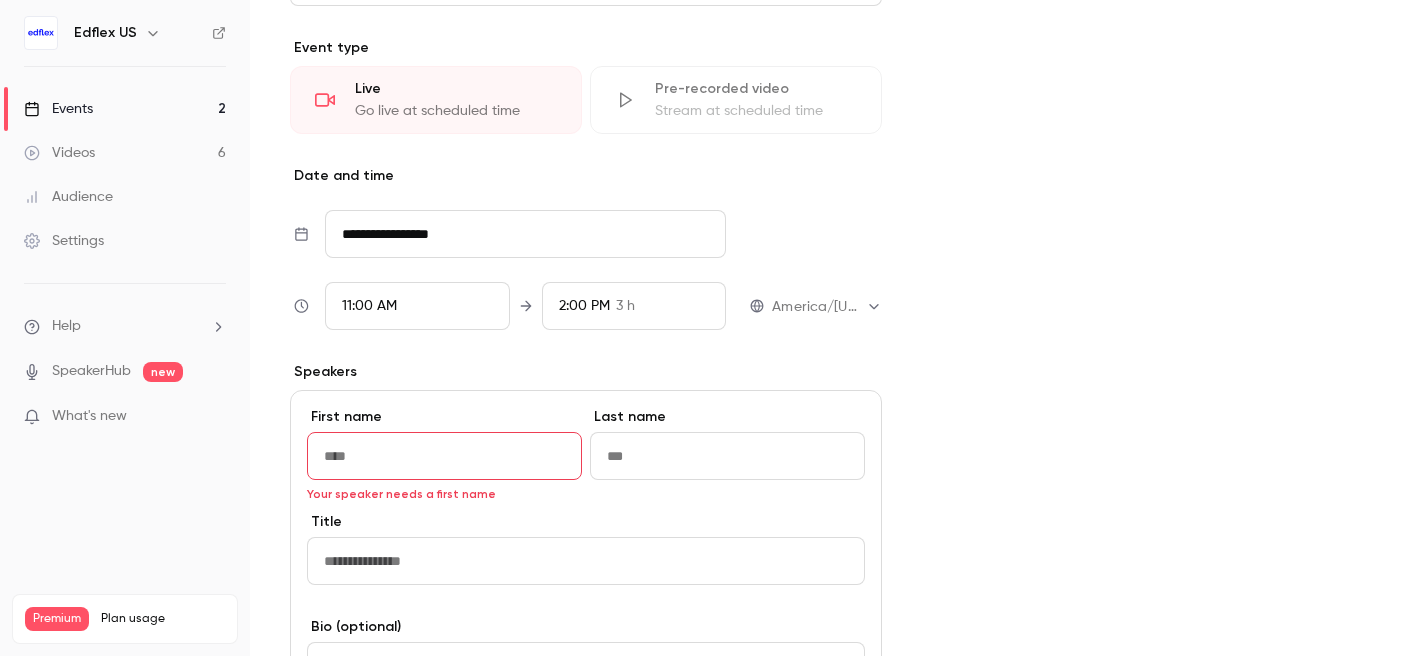 scroll, scrollTop: 123, scrollLeft: 0, axis: vertical 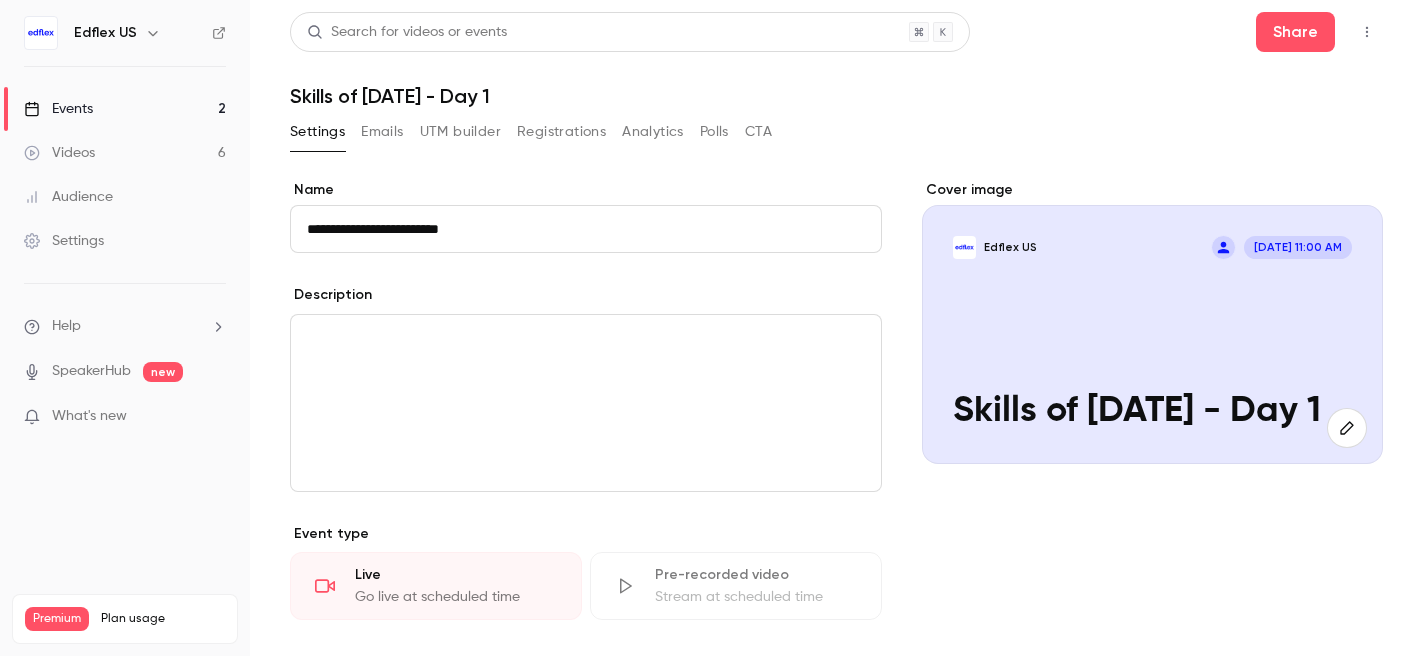 click on "Events 2" at bounding box center (125, 109) 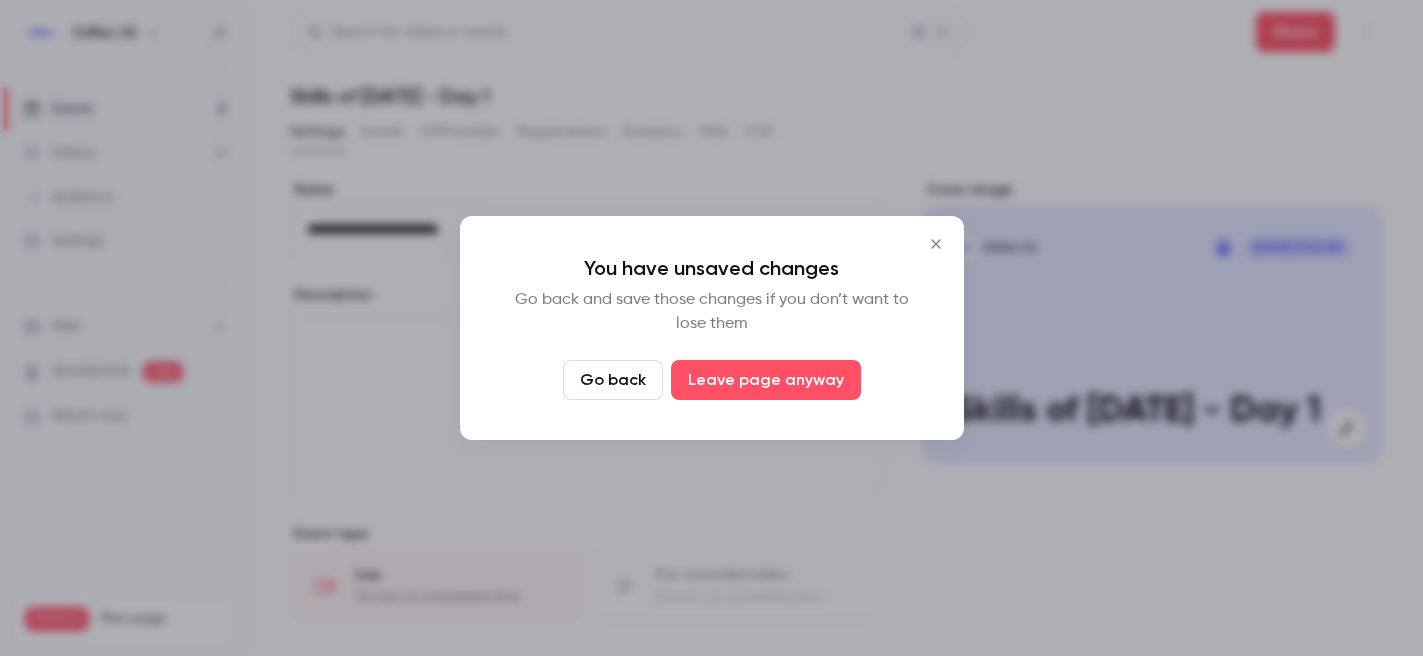 click on "Go back" at bounding box center (613, 380) 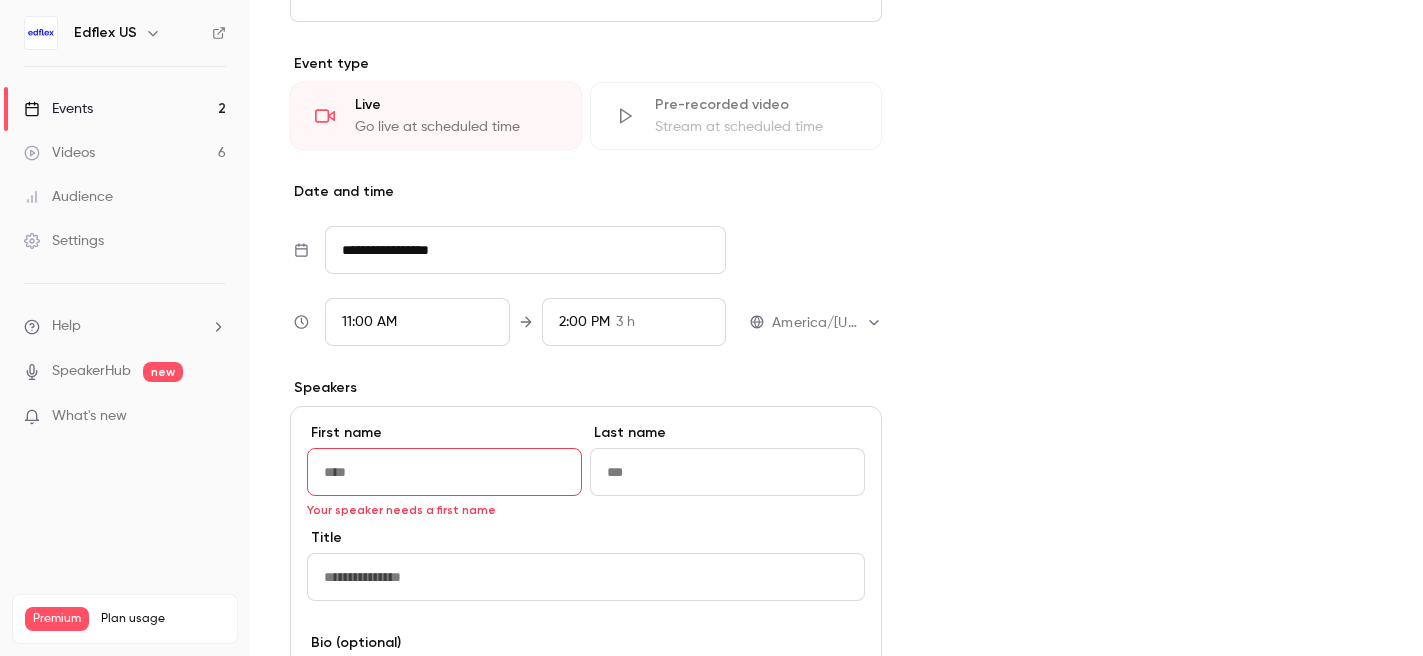 scroll, scrollTop: 532, scrollLeft: 0, axis: vertical 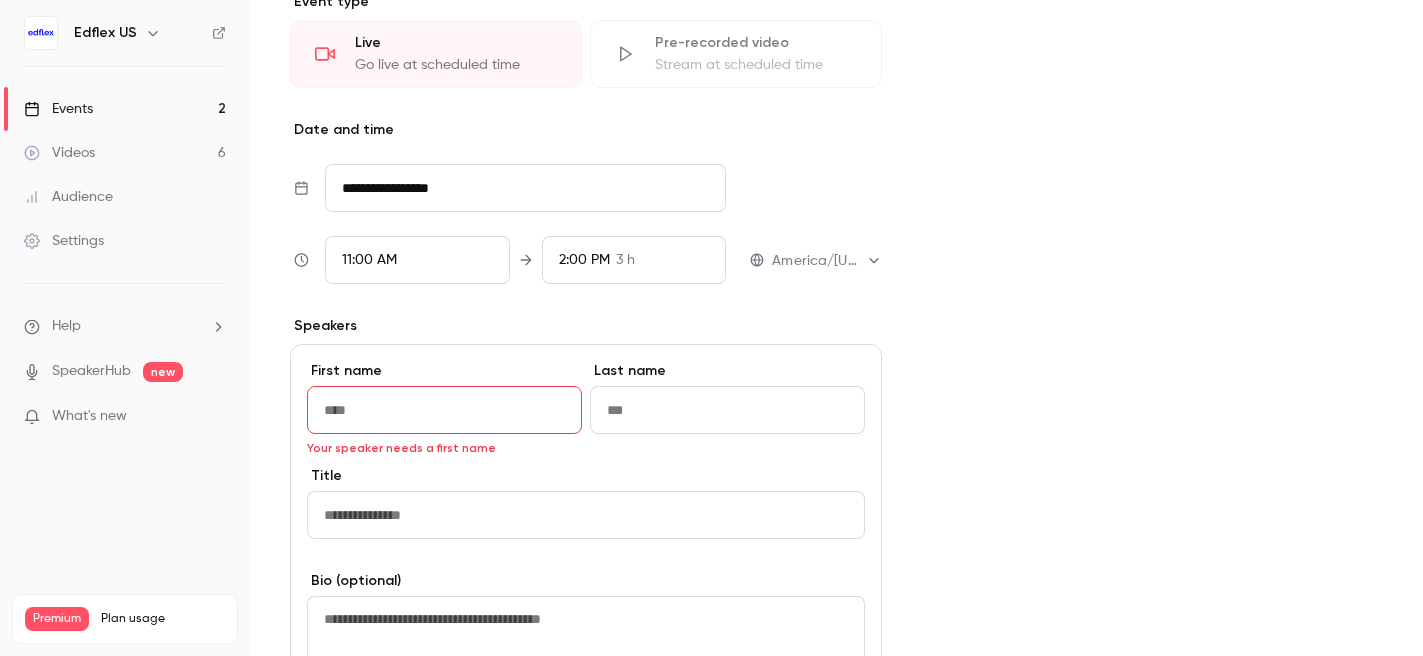 click at bounding box center [444, 410] 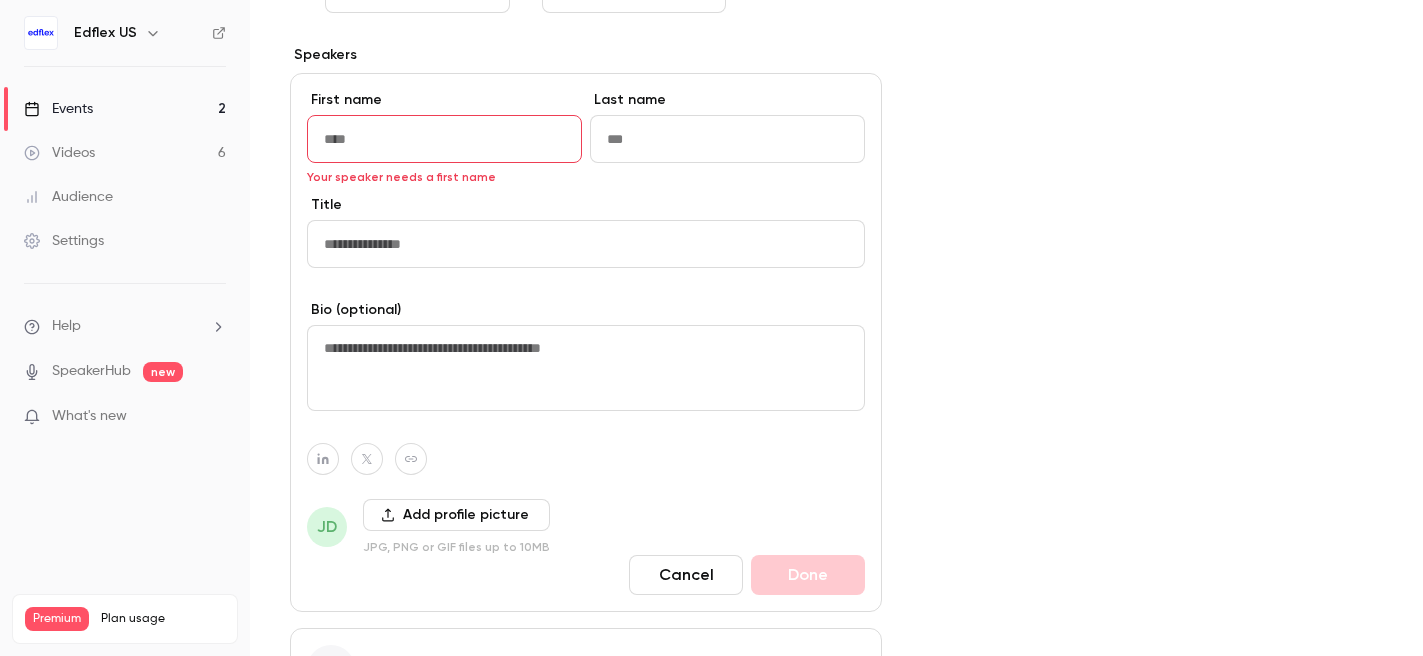 scroll, scrollTop: 844, scrollLeft: 0, axis: vertical 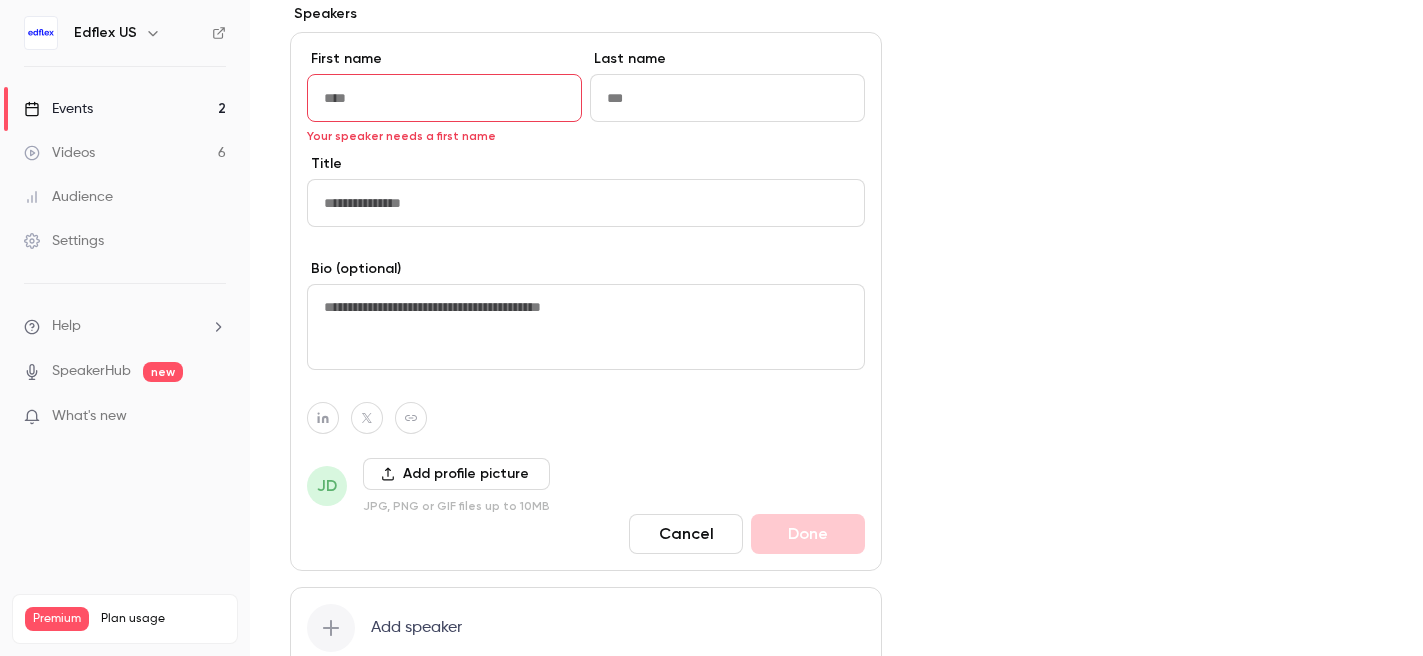 click on "Cancel" at bounding box center [686, 534] 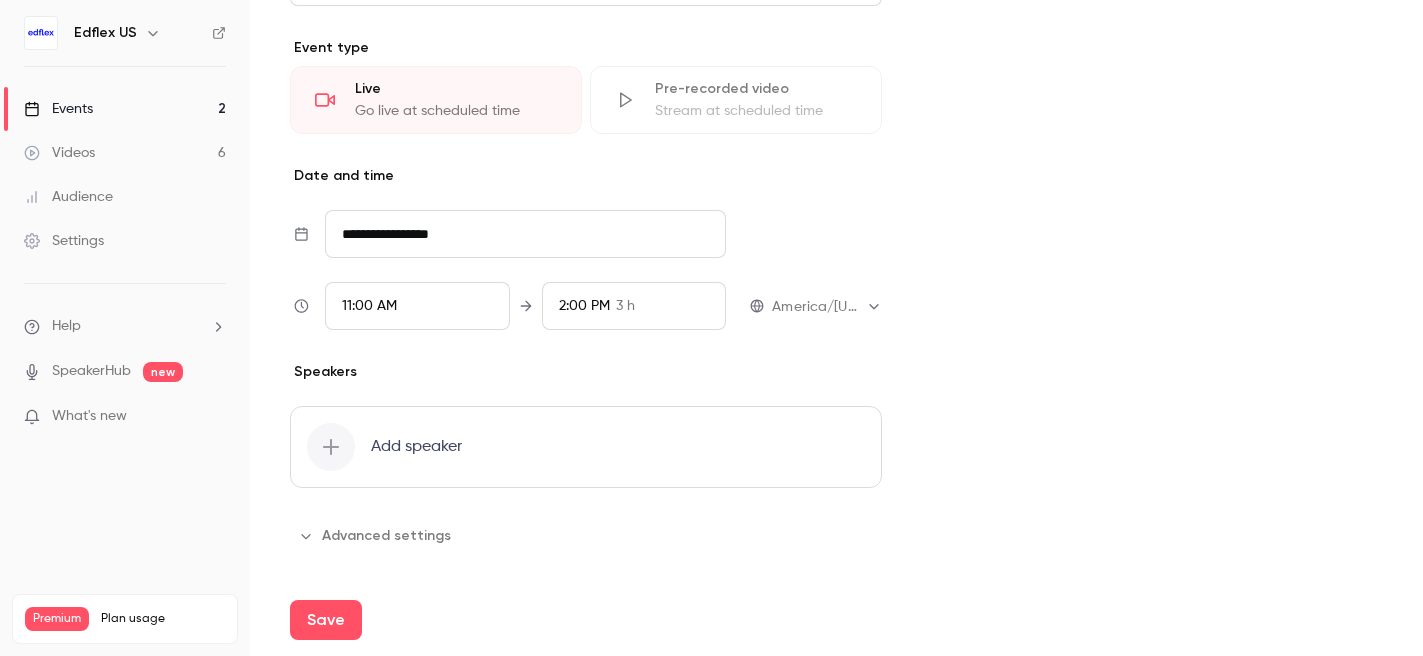 scroll, scrollTop: 486, scrollLeft: 0, axis: vertical 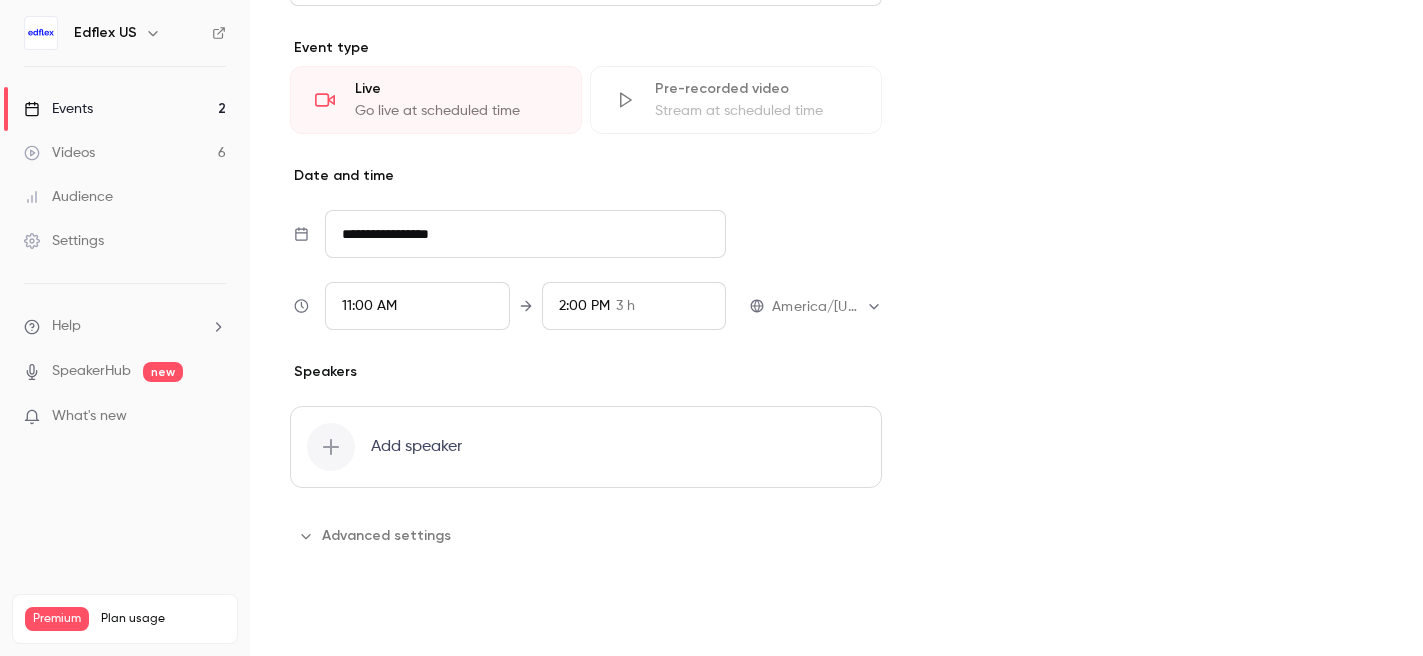 click on "Save" at bounding box center (326, 620) 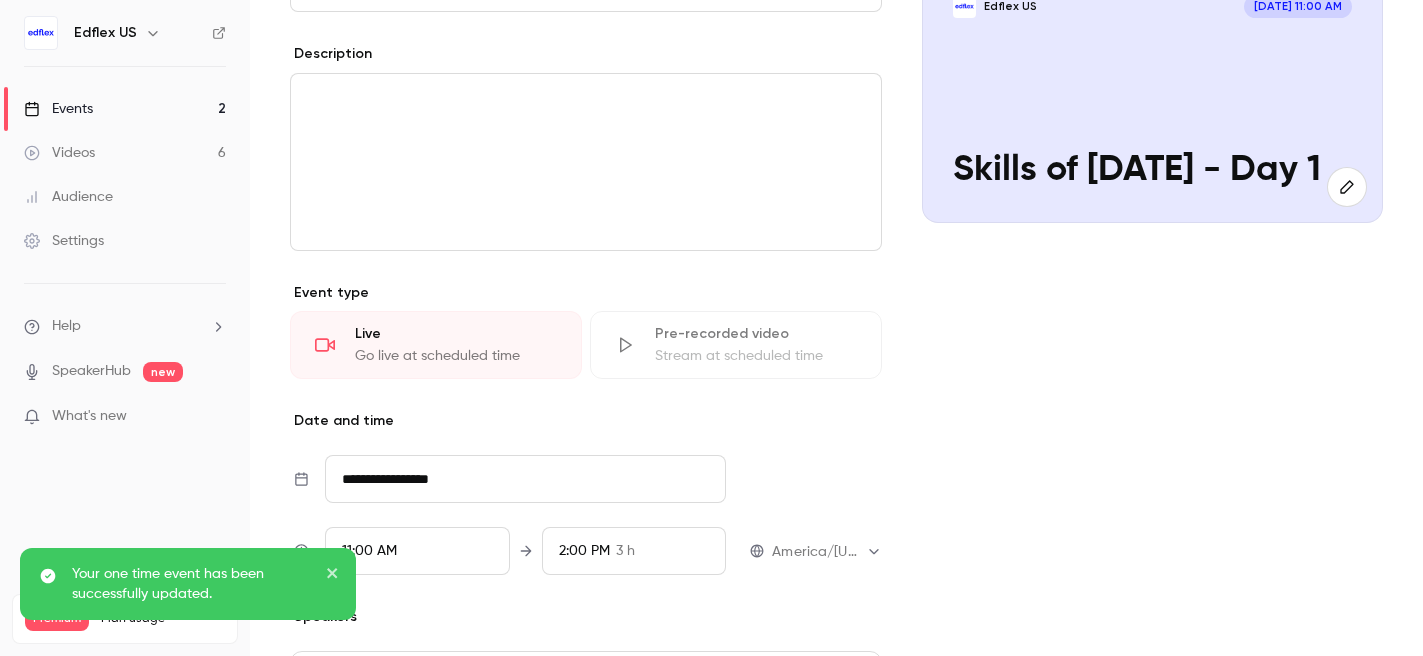 scroll, scrollTop: 231, scrollLeft: 0, axis: vertical 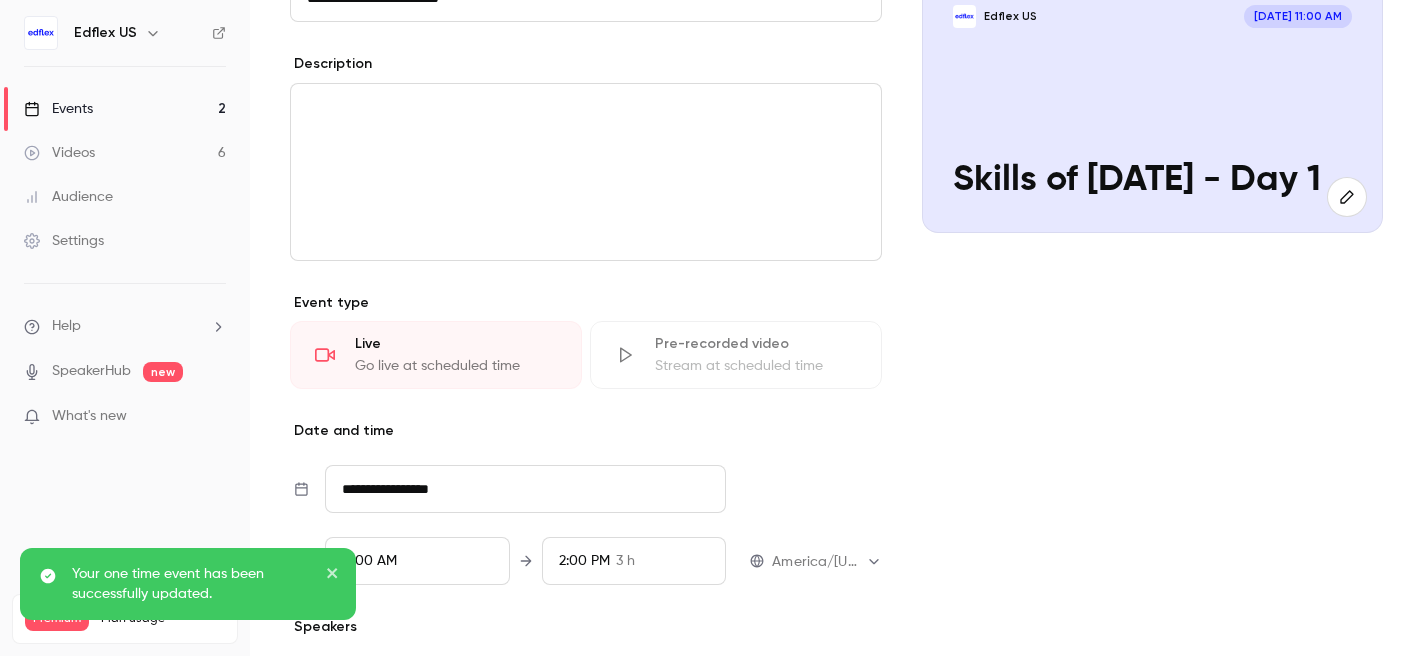 click on "Events 2" at bounding box center [125, 109] 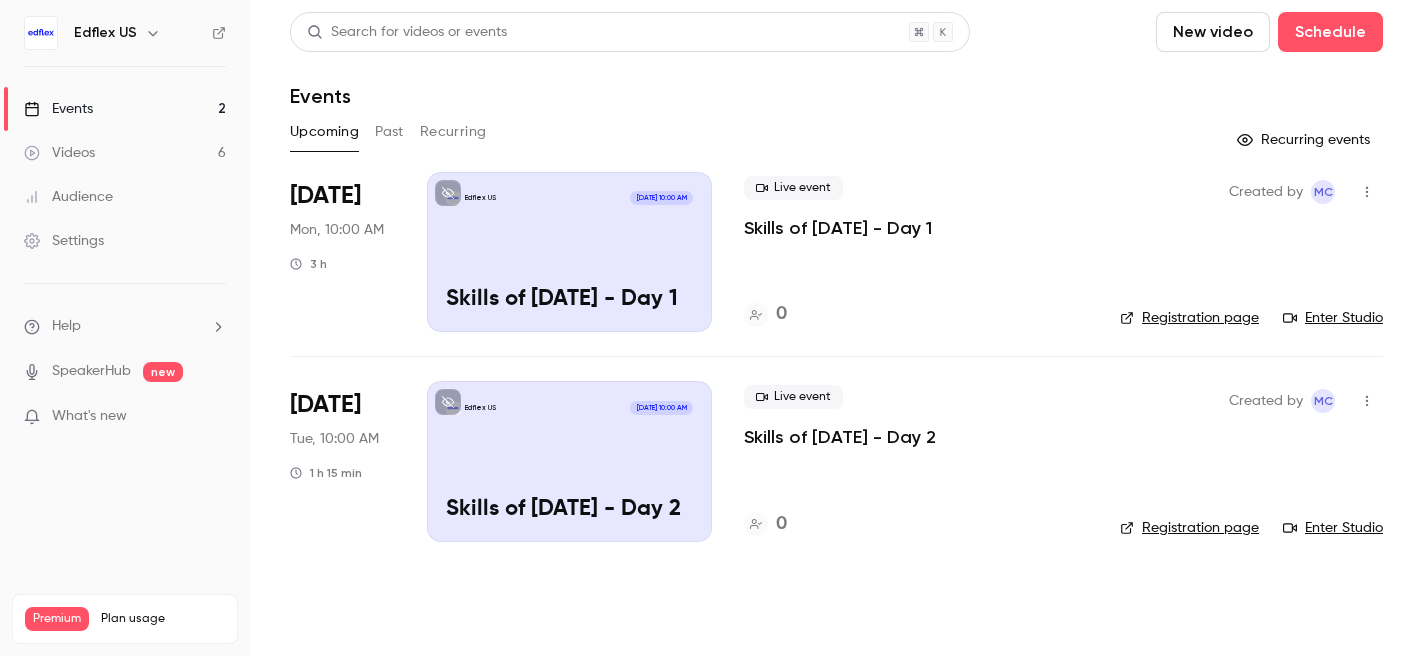 click on "Skills of [DATE] - Day 2" at bounding box center [840, 437] 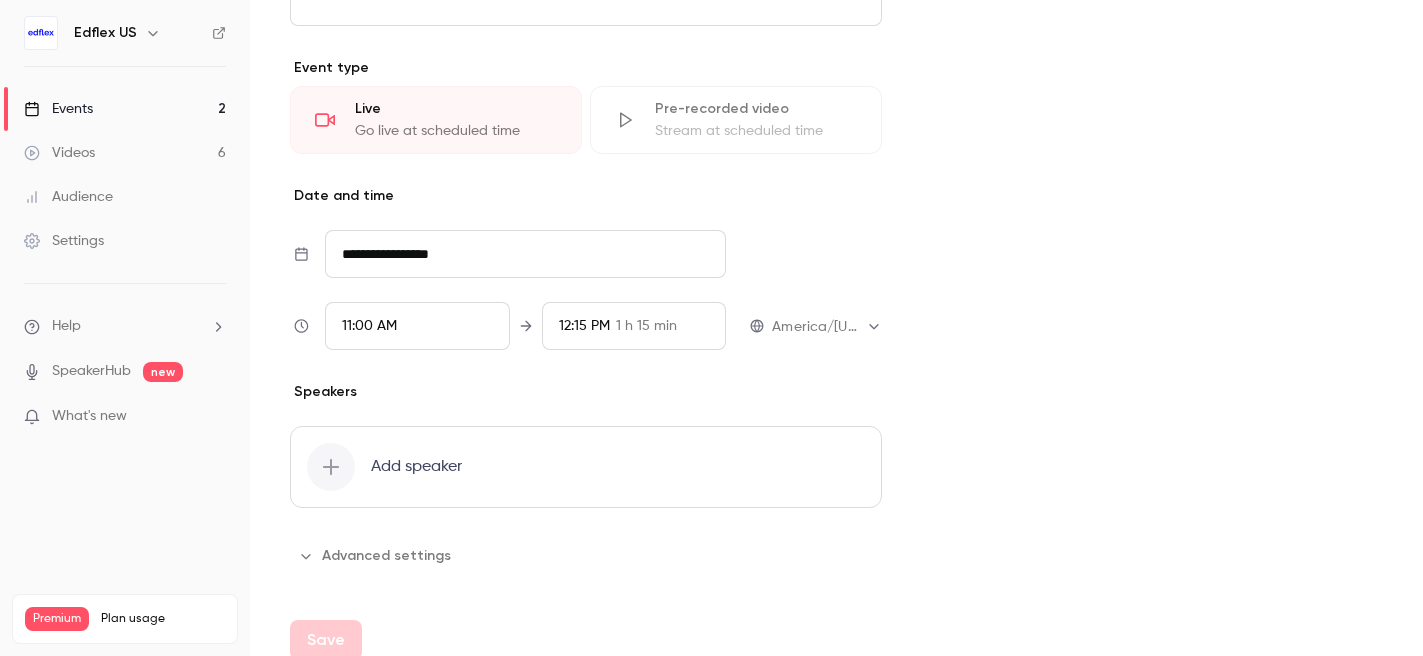 scroll, scrollTop: 486, scrollLeft: 0, axis: vertical 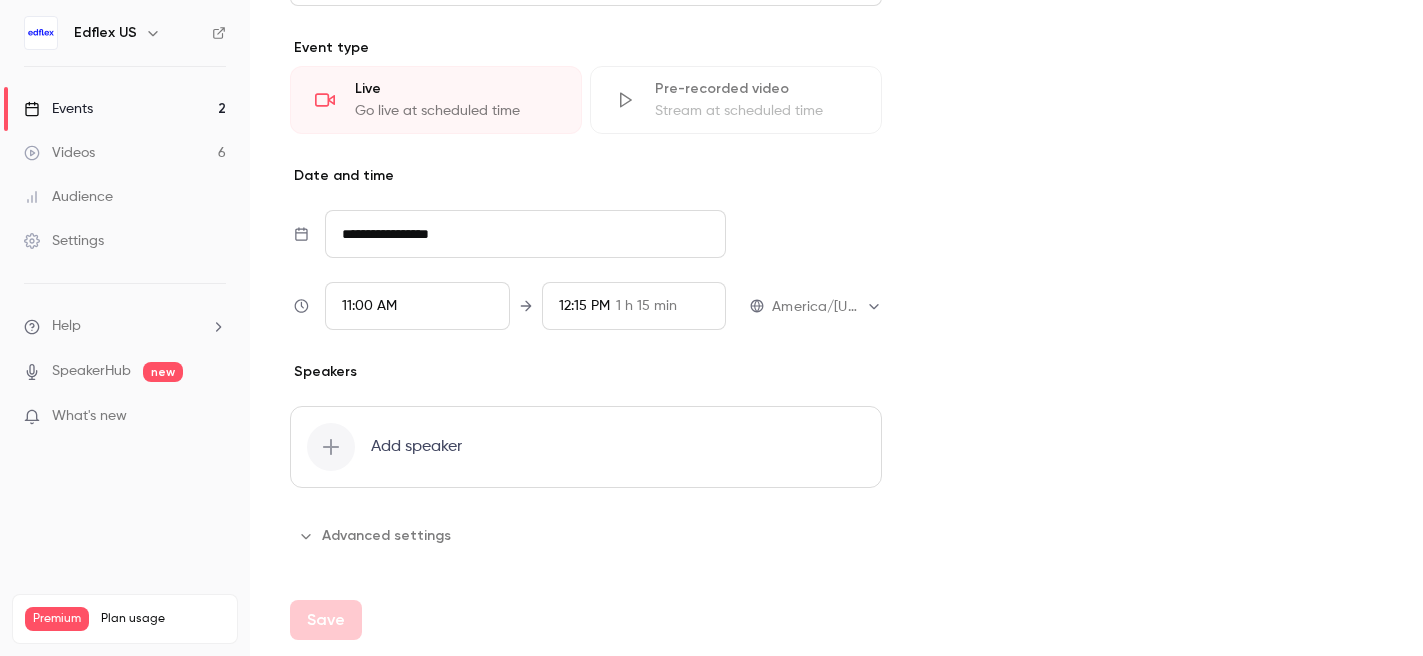 click on "12:15 PM" at bounding box center (584, 306) 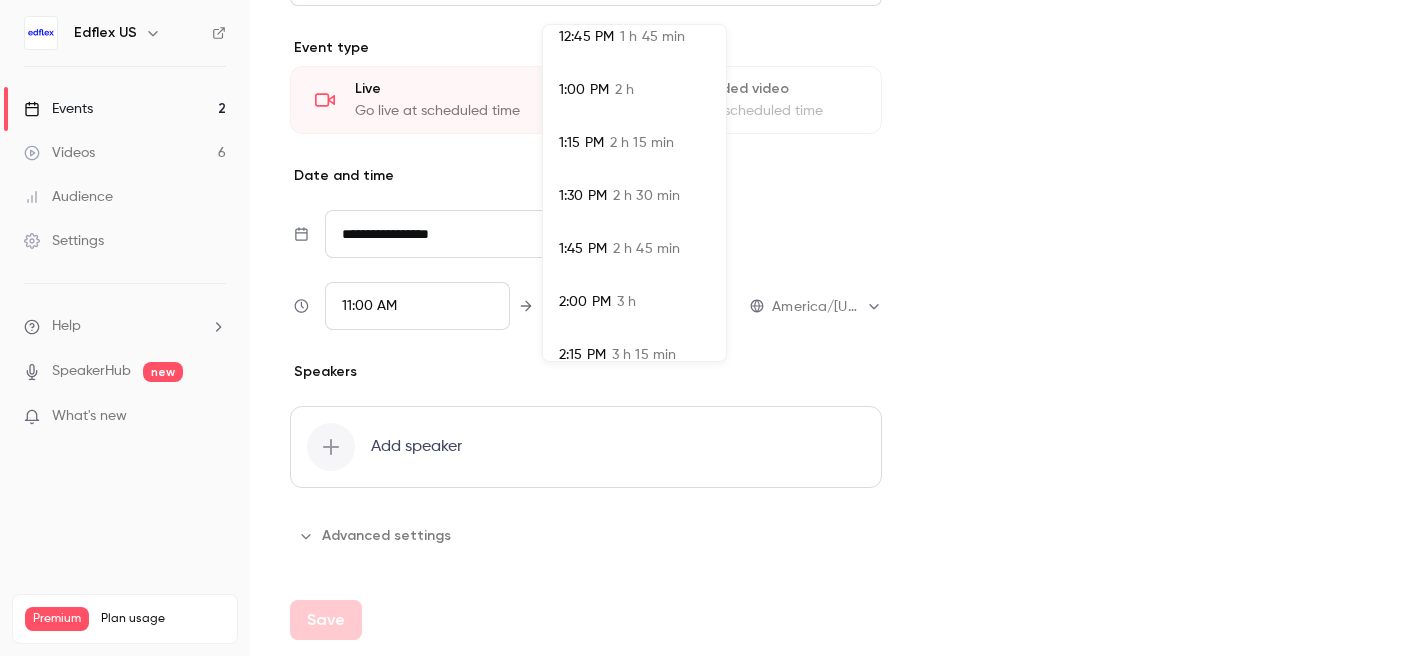 scroll, scrollTop: 387, scrollLeft: 0, axis: vertical 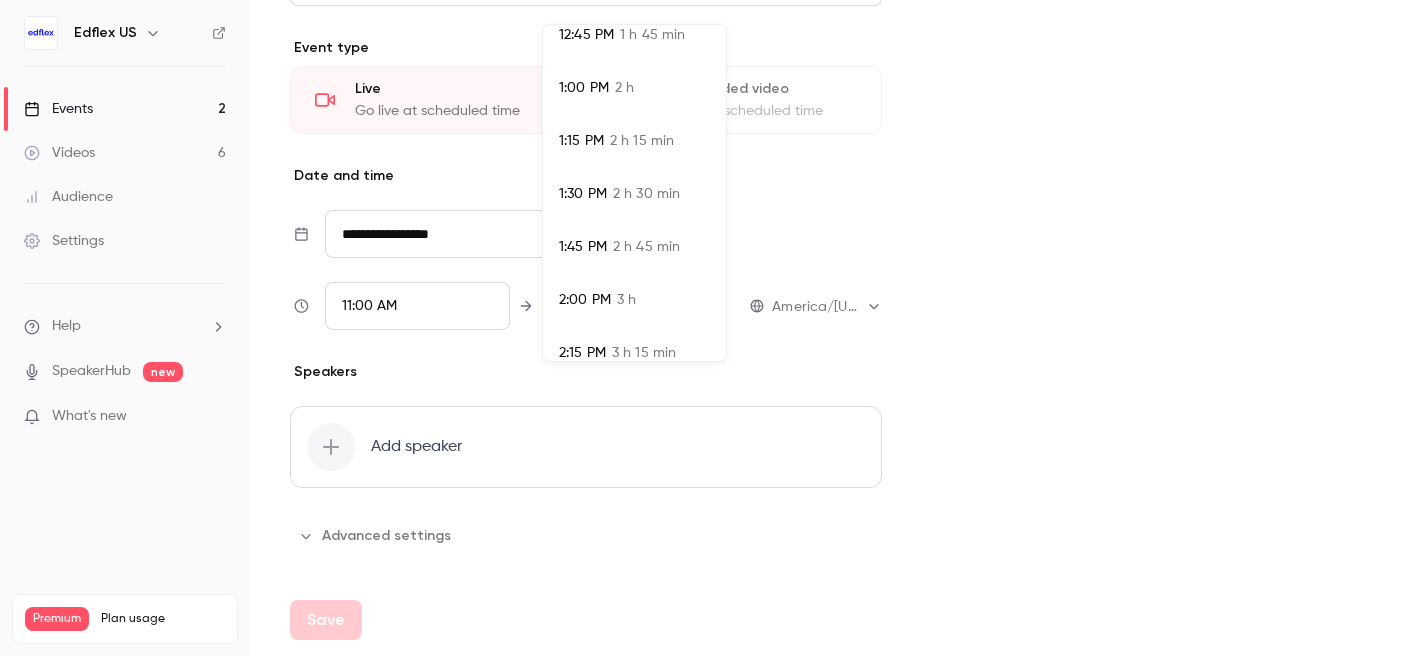click on "2:00 PM" at bounding box center (585, 300) 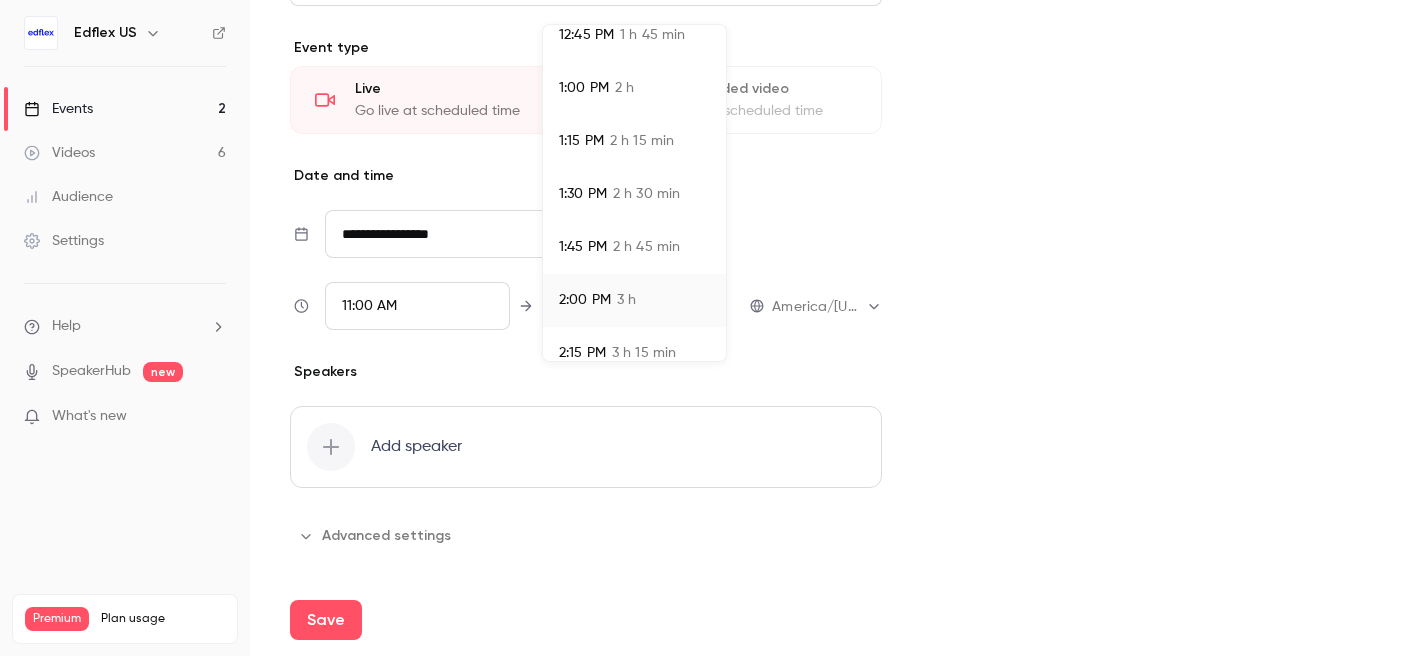 click at bounding box center [711, 328] 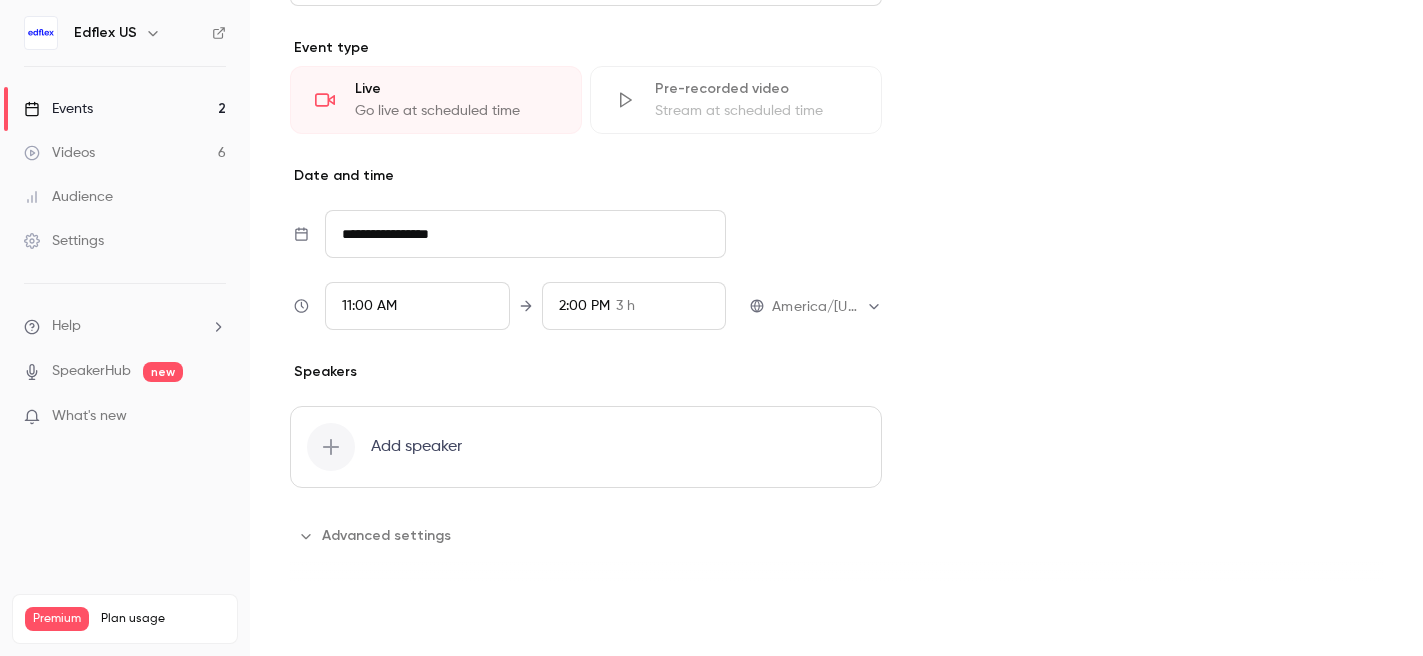 click on "Save" at bounding box center [326, 620] 